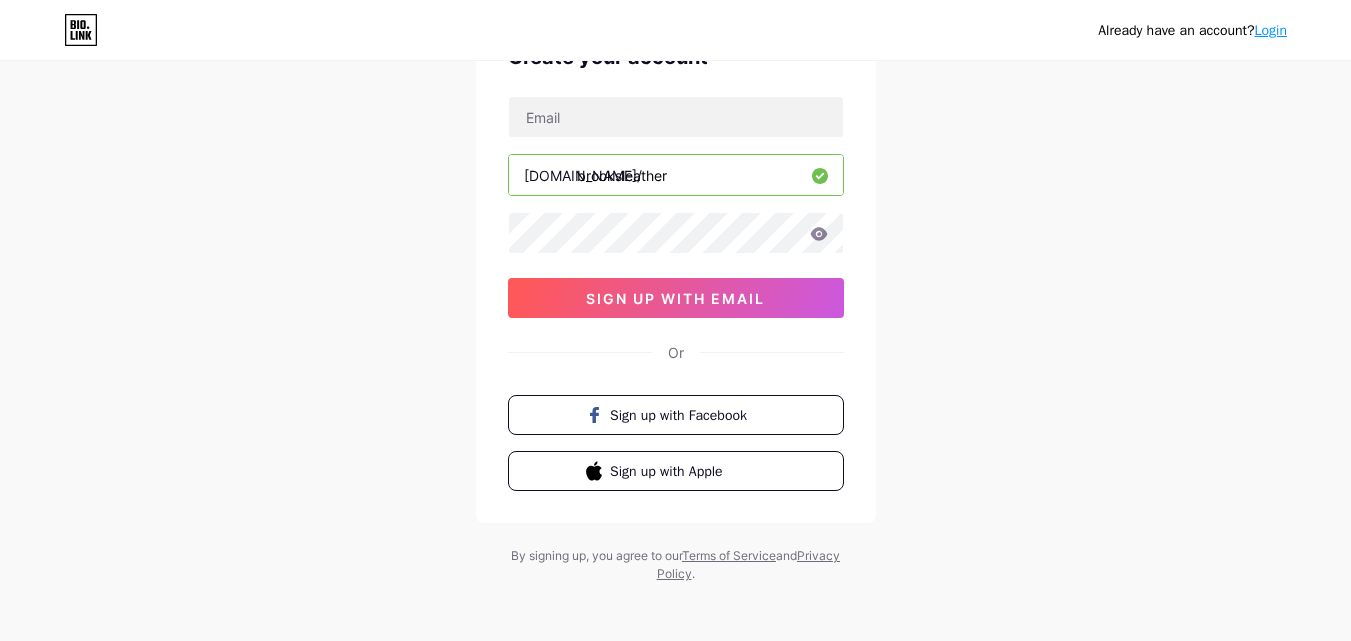 scroll, scrollTop: 124, scrollLeft: 0, axis: vertical 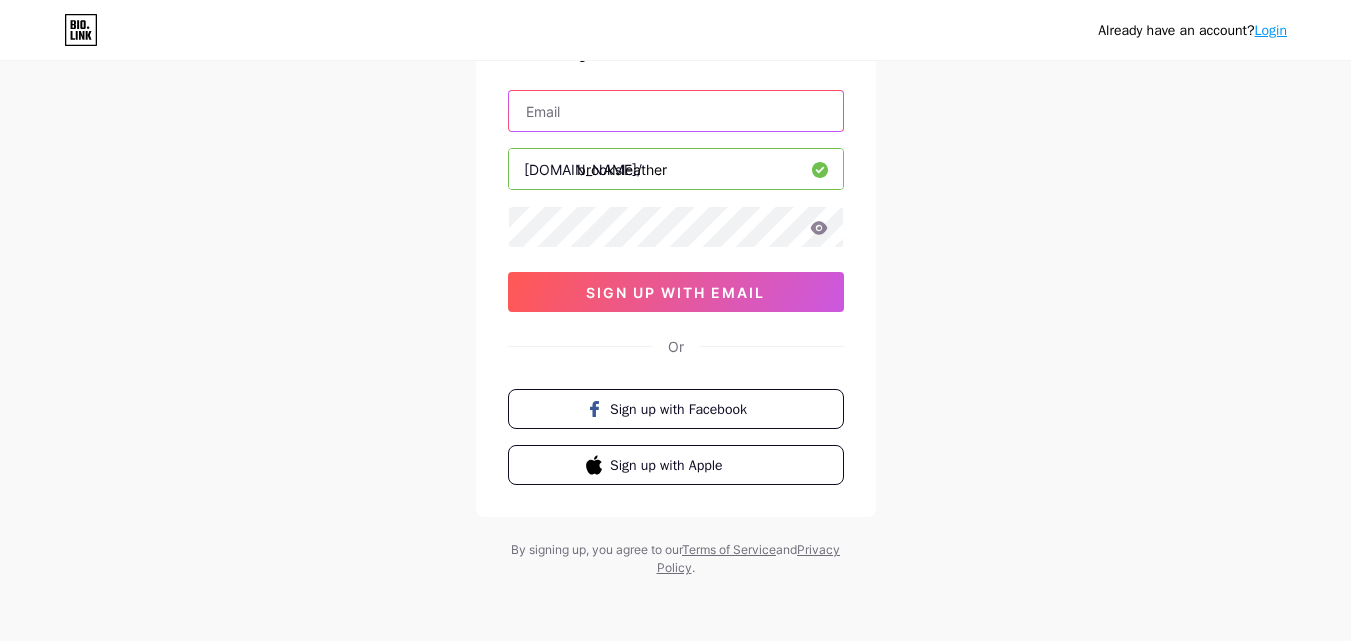 click at bounding box center [676, 111] 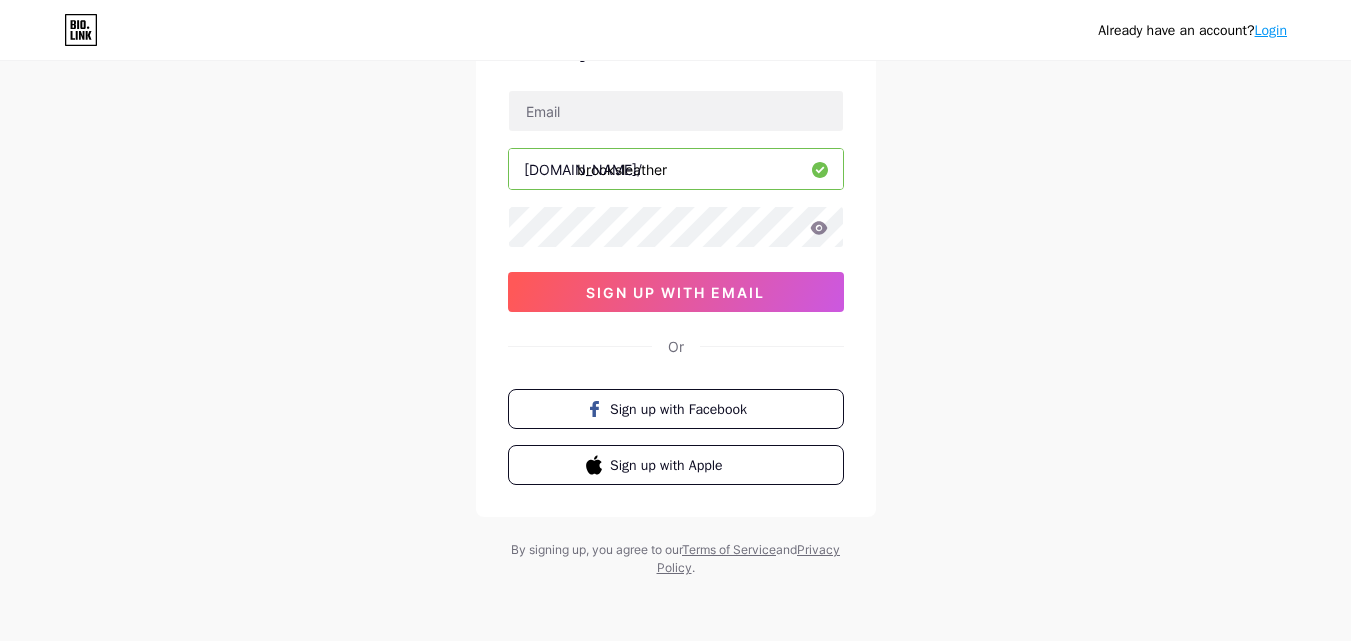 click on "Create your account         [DOMAIN_NAME]/   brooksleather                 03AFcWeA78T7qgABqmNI0bUWLoo0oSq6oyPY8I5CSfYgB3zfsq5zmCBNRc5AeKXtWCMpIod3XdB3dp0IhbvhdpbAtRA6BcCss4tHDwy0Z0s4fnjlObCieEFMMnayodZF6rRHPxu4n15pvm9dWK6KdJwGRypUS-vh6FsVSQiySF61buDd1qQLYqH3rTedoGX-Py8QfVIprKrx0RfFVdnHHQlZZv_vyAgnZQCxVhj2kwyurCSrL87494Sdtpkmmtj73KGXMX-gkCUvDEOygr-qxw85mKfP8UFQli1itrzpYZSWmcg5hpvaIkuMSDBhaHRqg0Zggx1-YN16pUGSGRWZJzPOcR4WmuBT09WBZpH2H96Jxtlt4qyQIrhc-Rsd2KaiJsQYhq7JFlJho-4ZXXobBbOe1wsmCRpqhItE6qFwjfhmjbIHrELrQqEO6CIO33hJ_W2m5R4RHntMcQHAuDhiAoqhAMW_OxtyFUED6c-VFZGnxnizth08tVvp_ZpgUL2HYdi4QIdJCLxpIyDVHyGdEcD85k7GJH6JyDH2Xkc7iOCmujKXjUqP_JYdIc2TUbrMzqXTyLKwhg1Od-9Hp2Qg0OwySqDLWJmEYjjXTHtAlZAlBFDxgbgvSXQ0QmrhSKiSBa14hEEo2y2ufeklBBm9bXHoFixHneM8Dwp_d190p6ZzqOiFMadM5FPEG_qmSOaPaiDiU9loO8Ck_-Jvu9YGnQbNGSXOeQG8kPoiXFMm9Yvifu_mZD2jJLdJ6n1obeg5qAQyyVgQMd-QpnzYC6UBSihmfIPrg7Z6UjfxEDo160yC1loM35OGgbvt8Lcvr2dV5EJhcfr2yytmGZUEZS05_5TbcNtvH97yeniHsVzexLdfW9J5zJeir1jYY88CtTtxKLTbDmYJurExaY     sign up with email         Or" at bounding box center (676, 260) 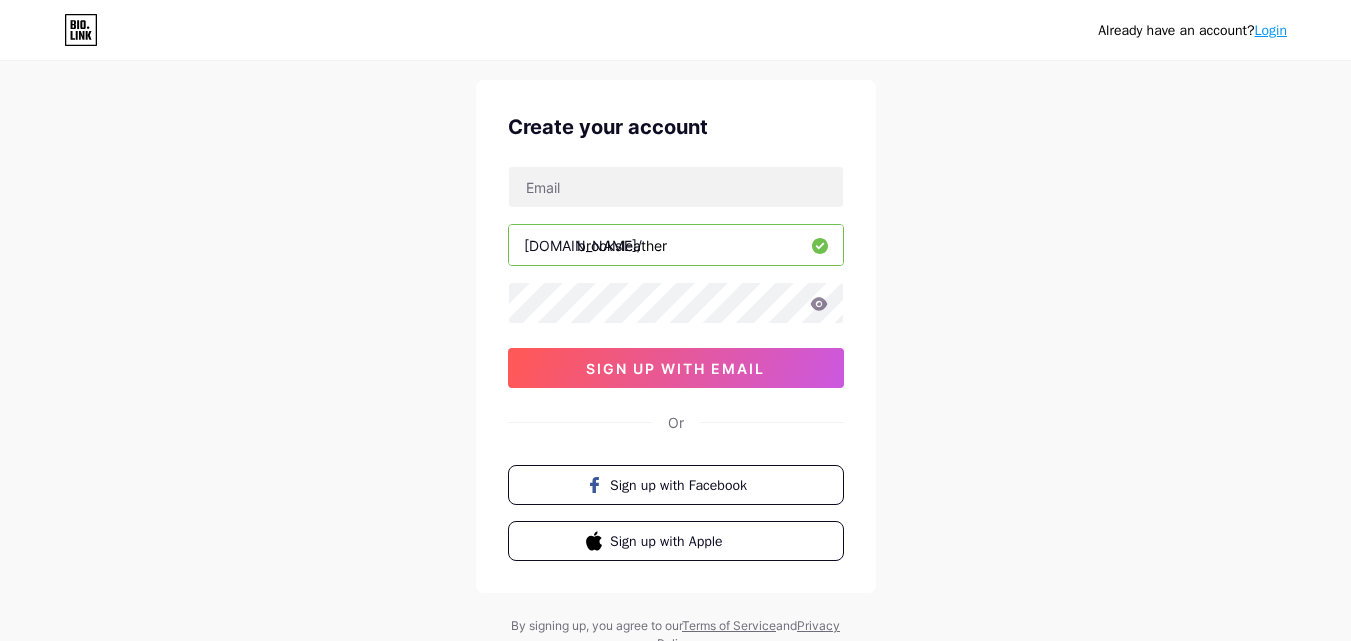 scroll, scrollTop: 0, scrollLeft: 0, axis: both 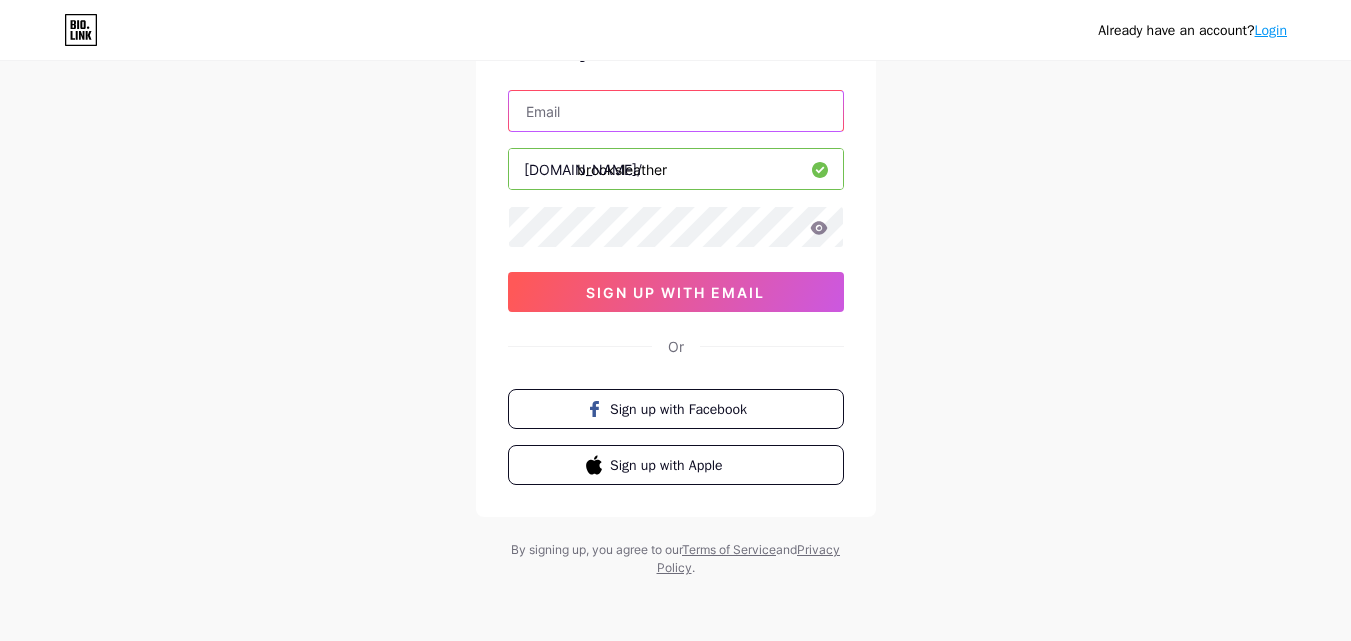 click at bounding box center (676, 111) 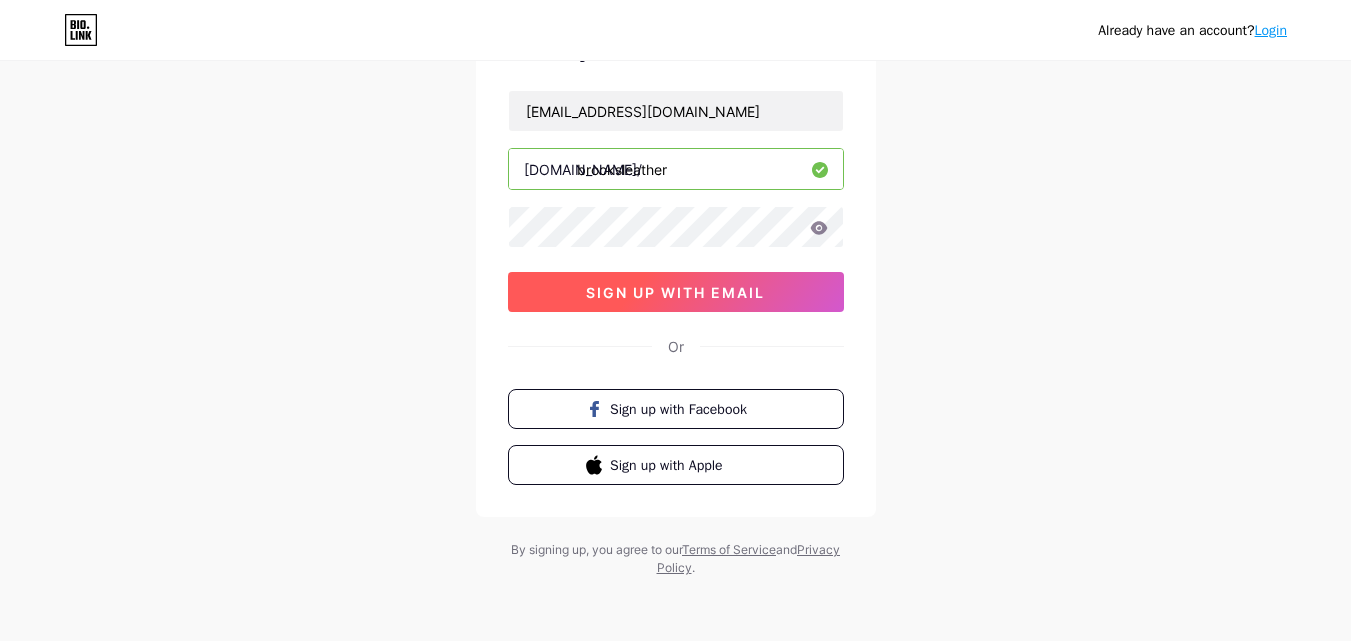 click on "sign up with email" at bounding box center [675, 292] 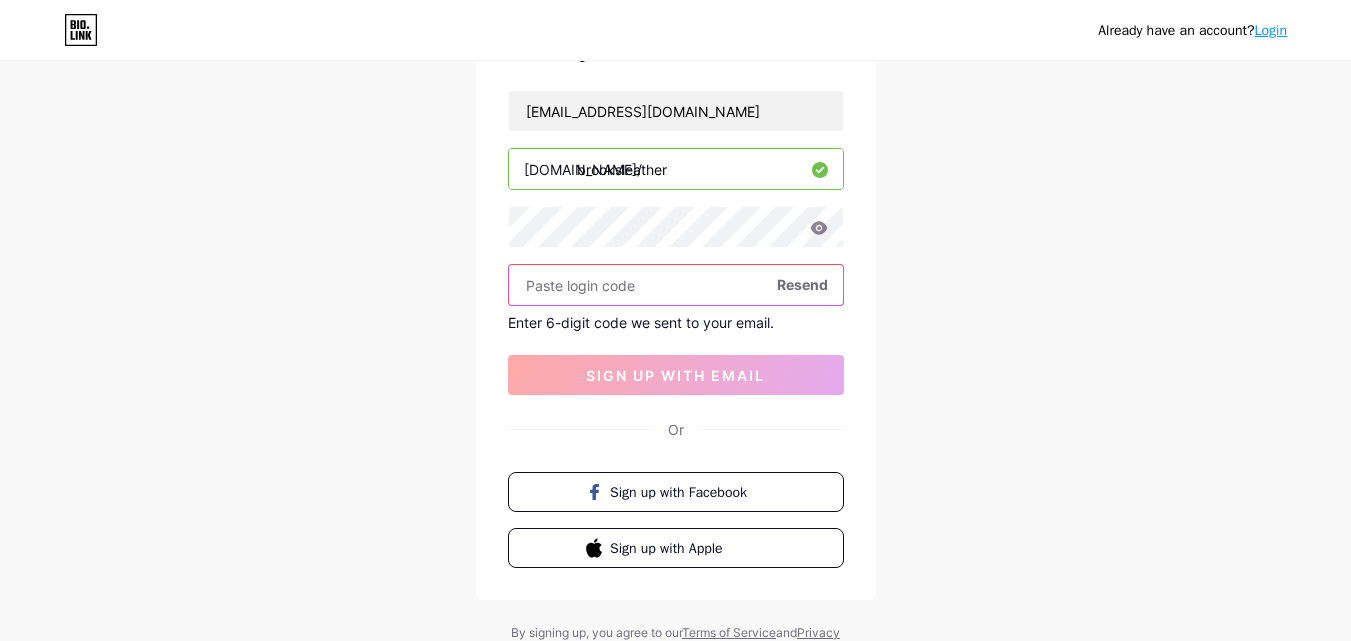 paste on "5i28|AY0e2Z" 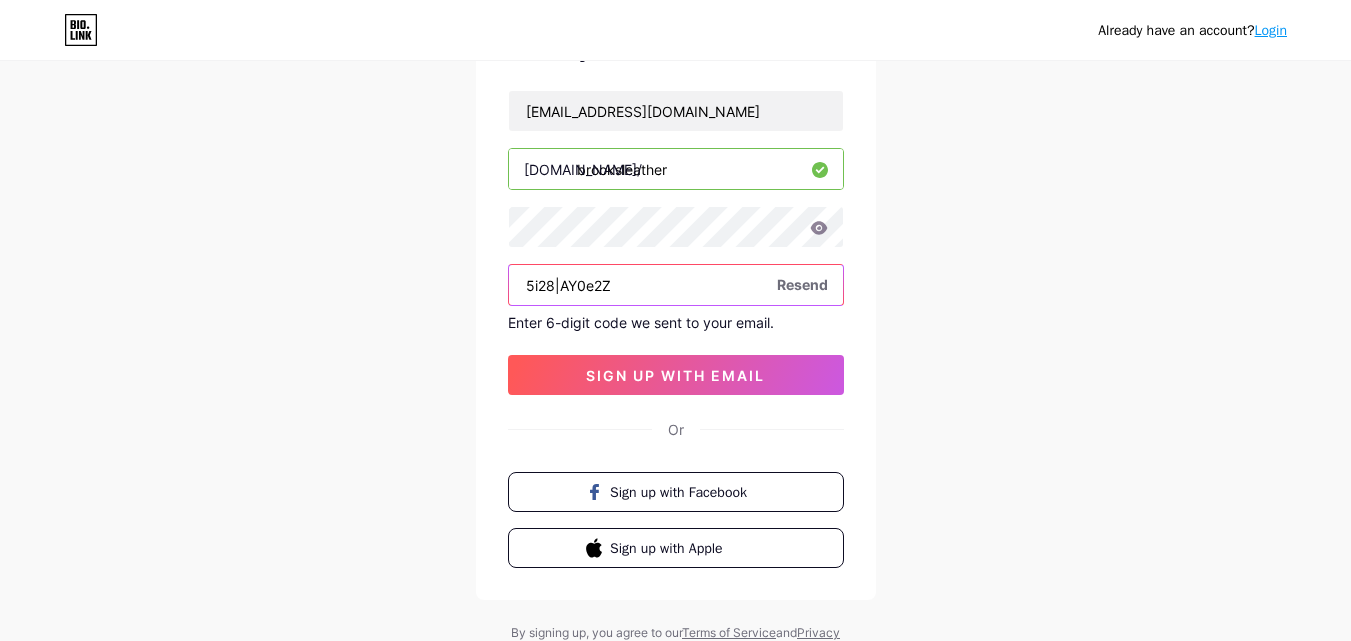 click on "5i28|AY0e2Z" at bounding box center [676, 285] 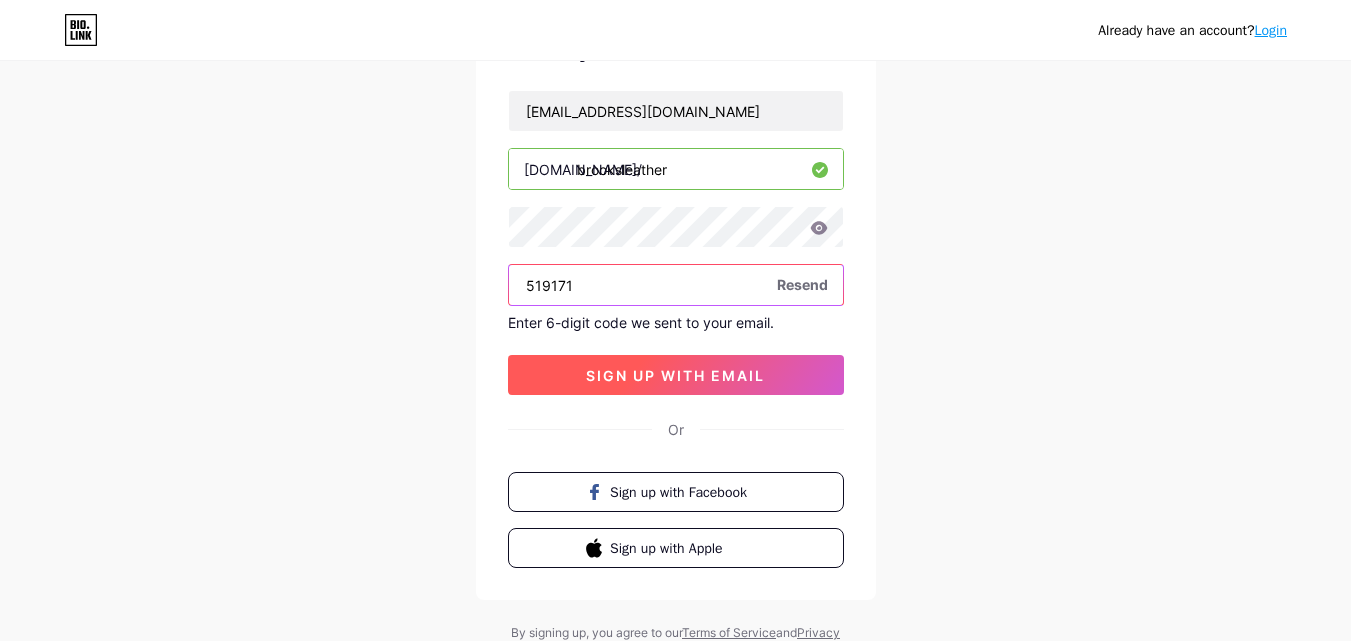 type on "519171" 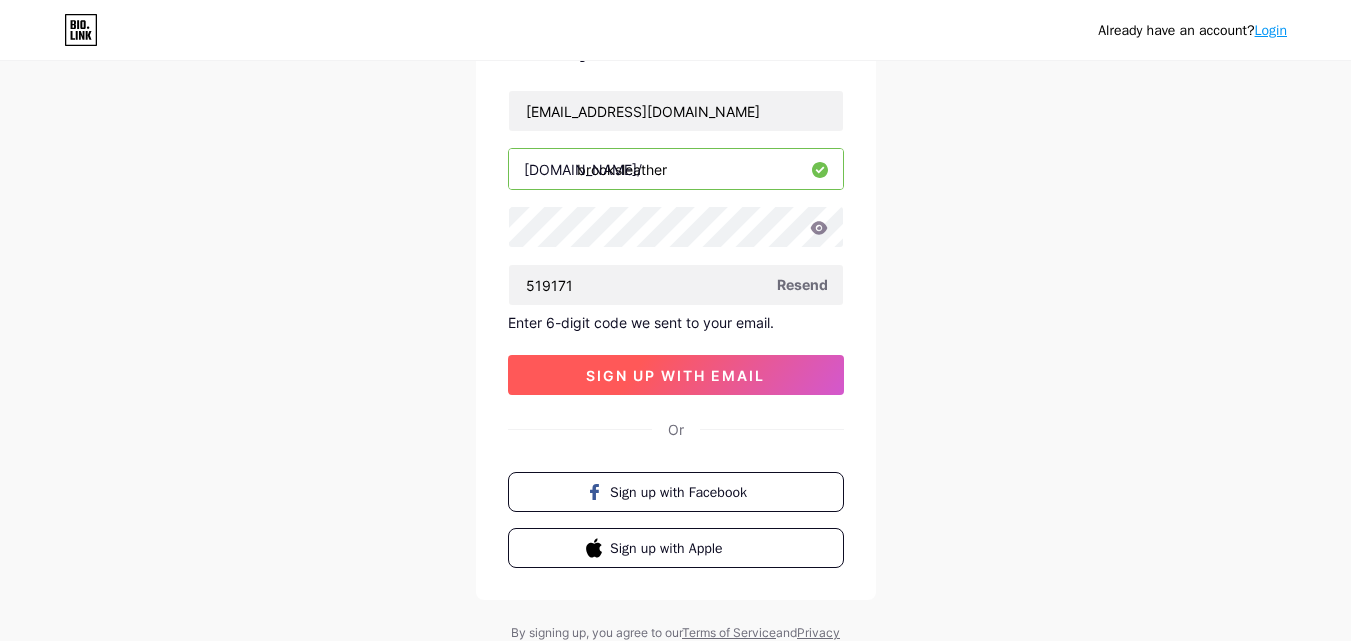 click on "sign up with email" at bounding box center (675, 375) 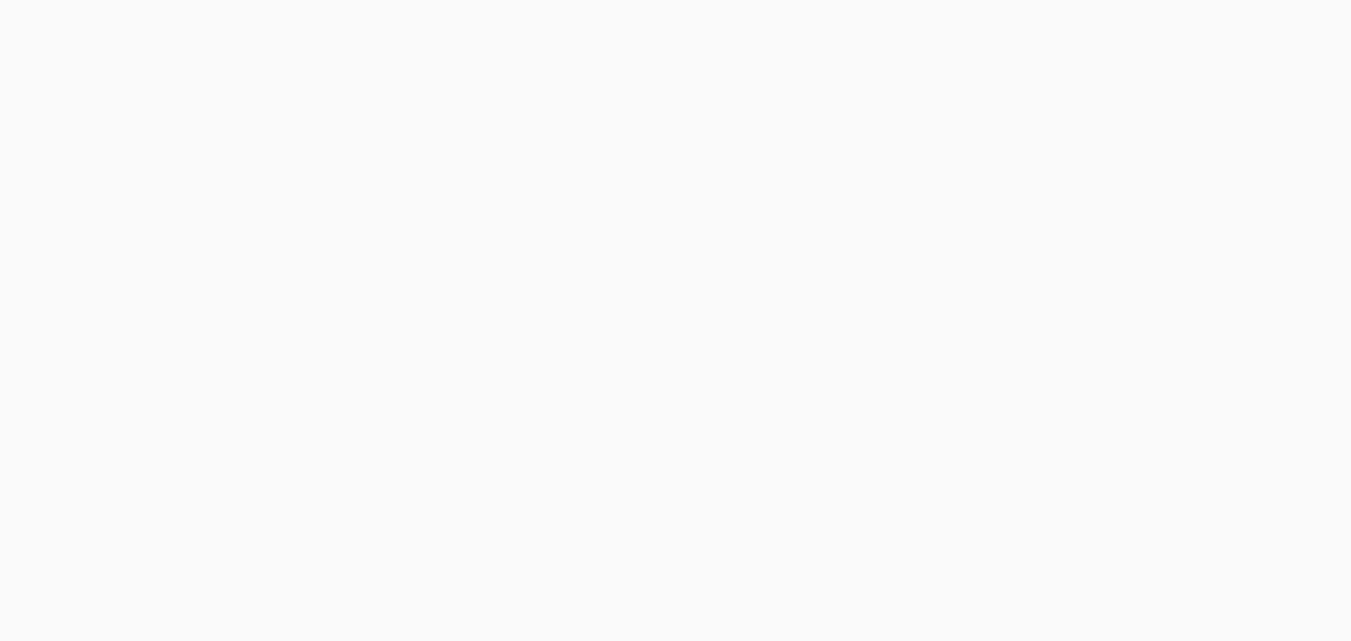 scroll, scrollTop: 0, scrollLeft: 0, axis: both 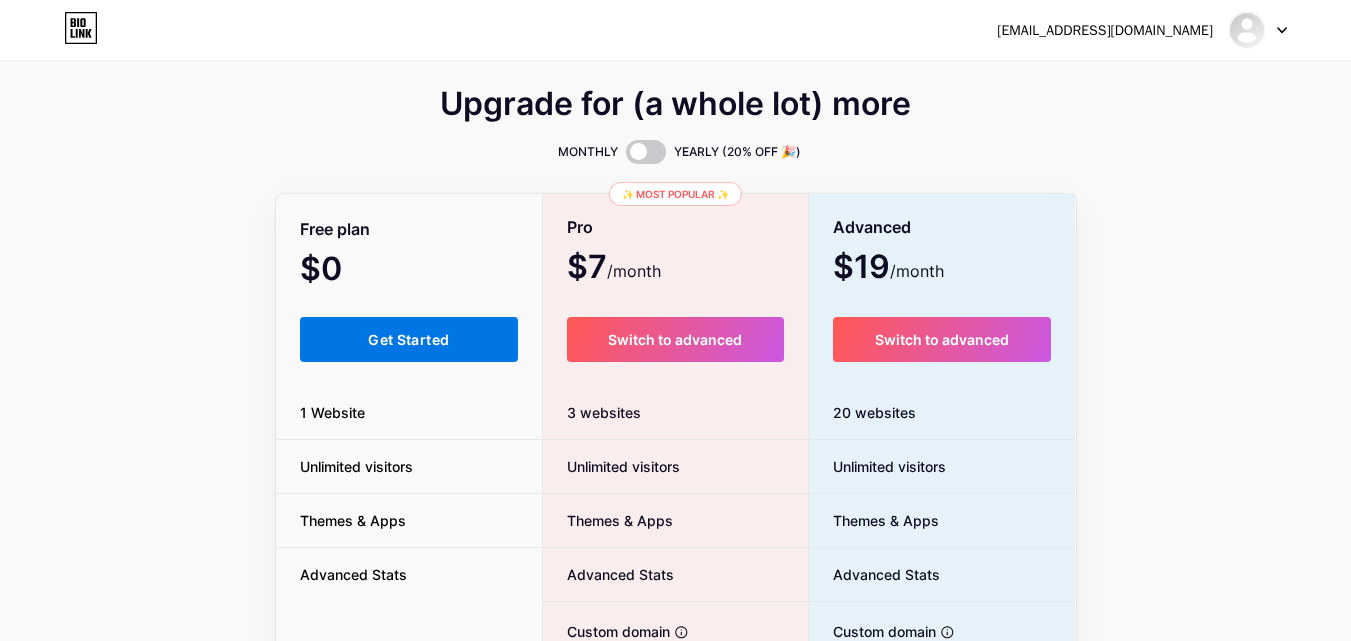 click on "Get Started" at bounding box center (409, 339) 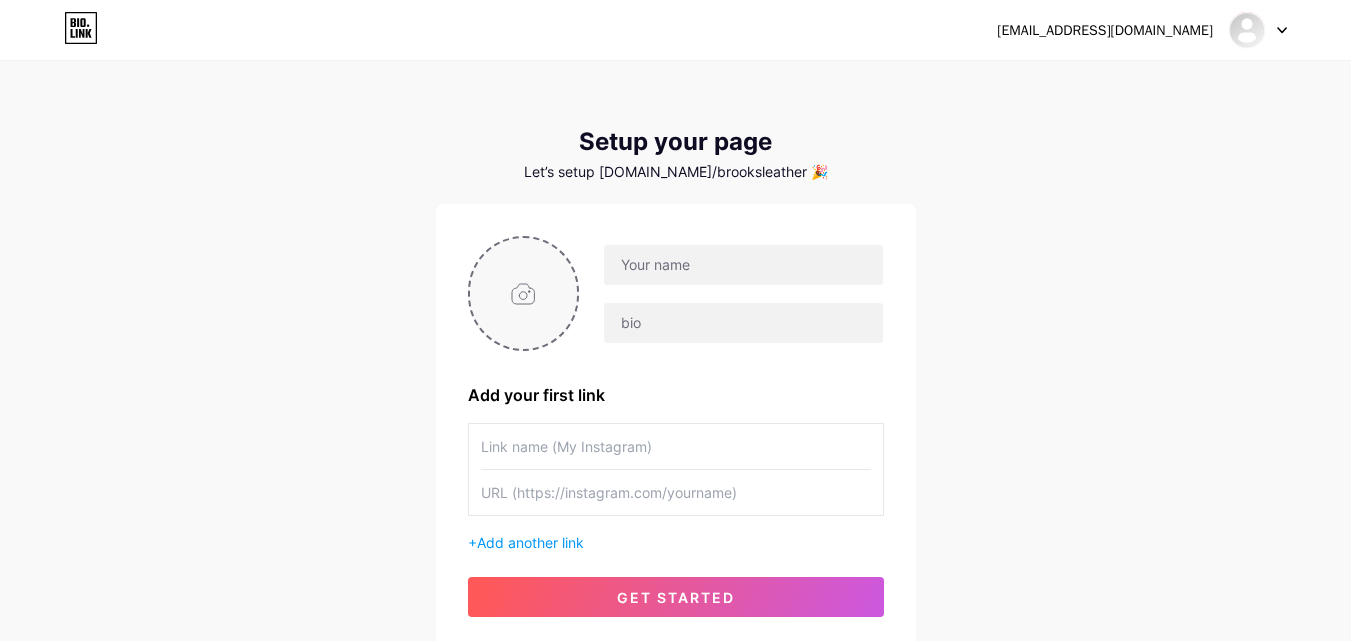 click at bounding box center (524, 293) 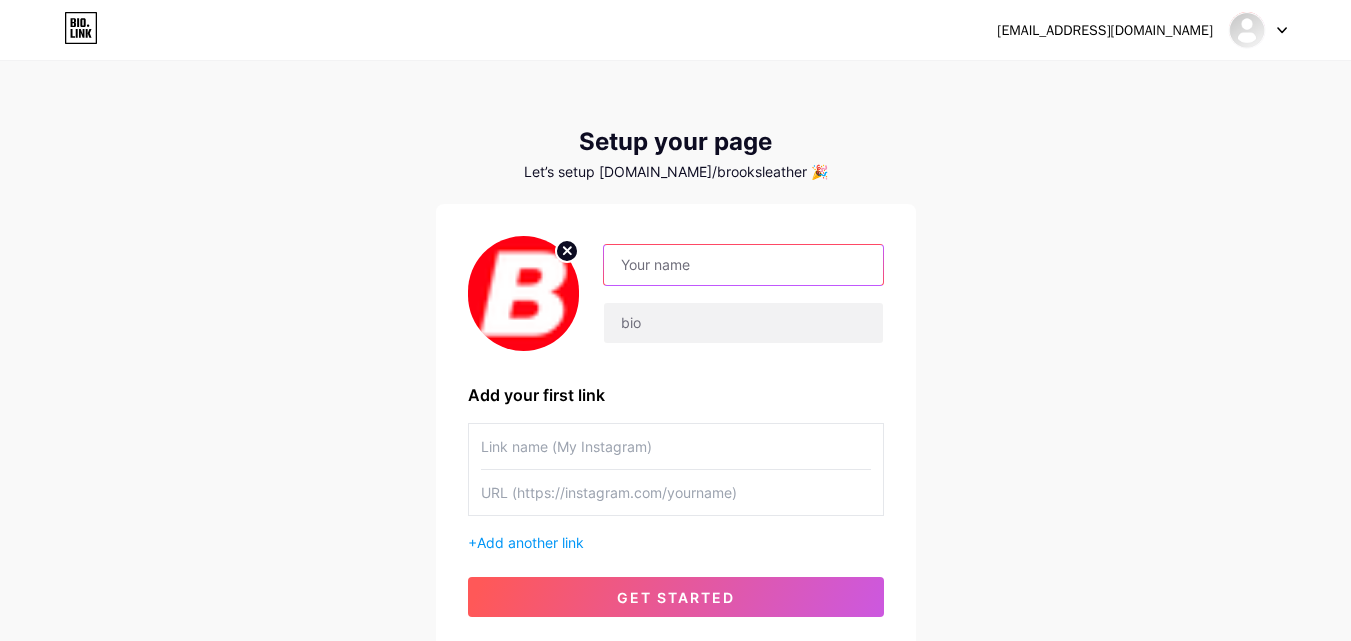 click at bounding box center [743, 265] 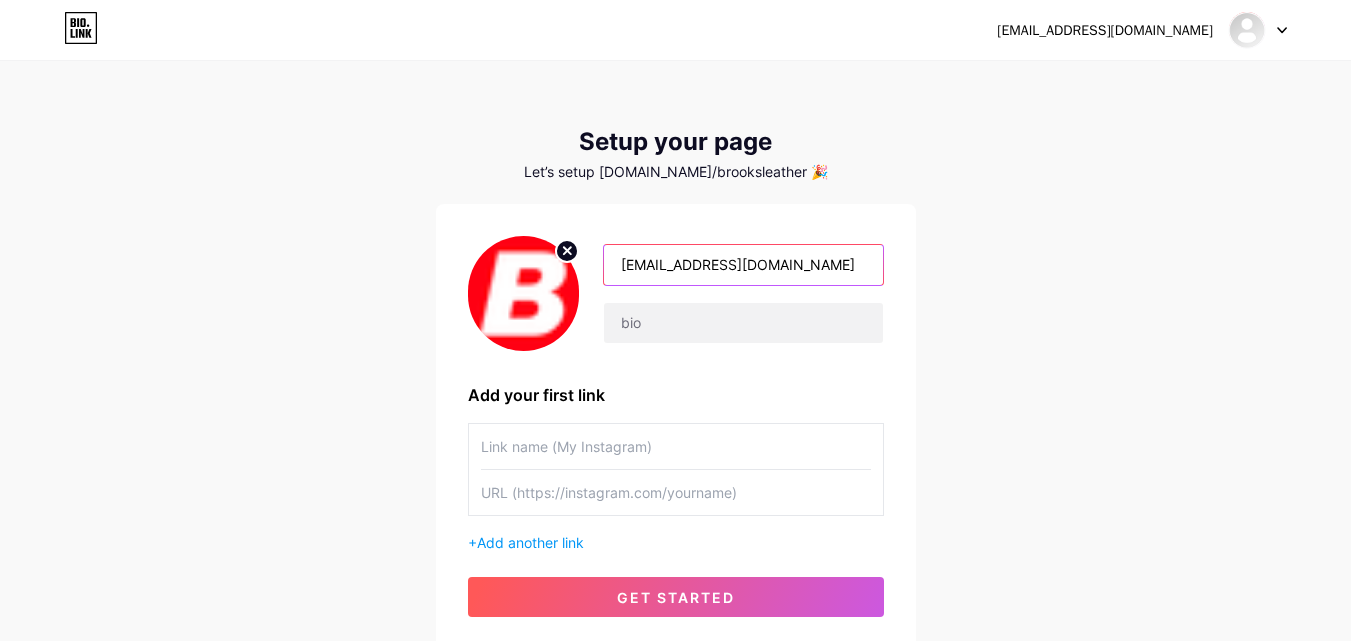 drag, startPoint x: 745, startPoint y: 260, endPoint x: 860, endPoint y: 271, distance: 115.52489 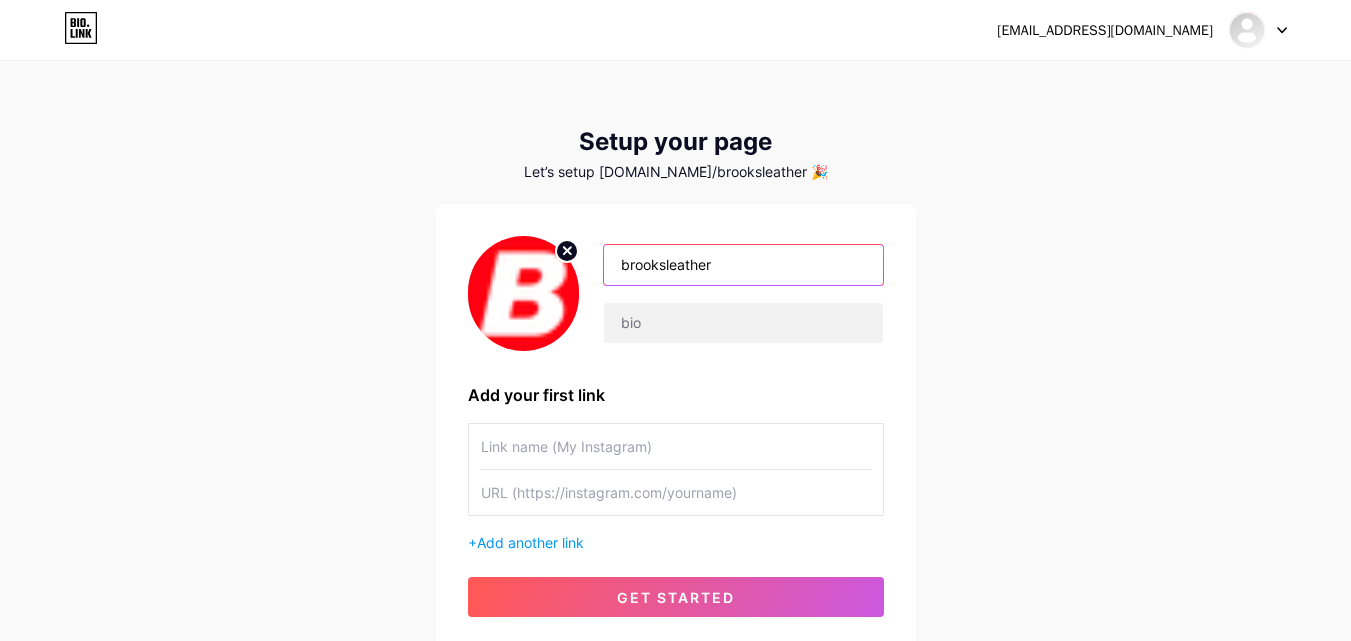 drag, startPoint x: 628, startPoint y: 263, endPoint x: 729, endPoint y: 228, distance: 106.89247 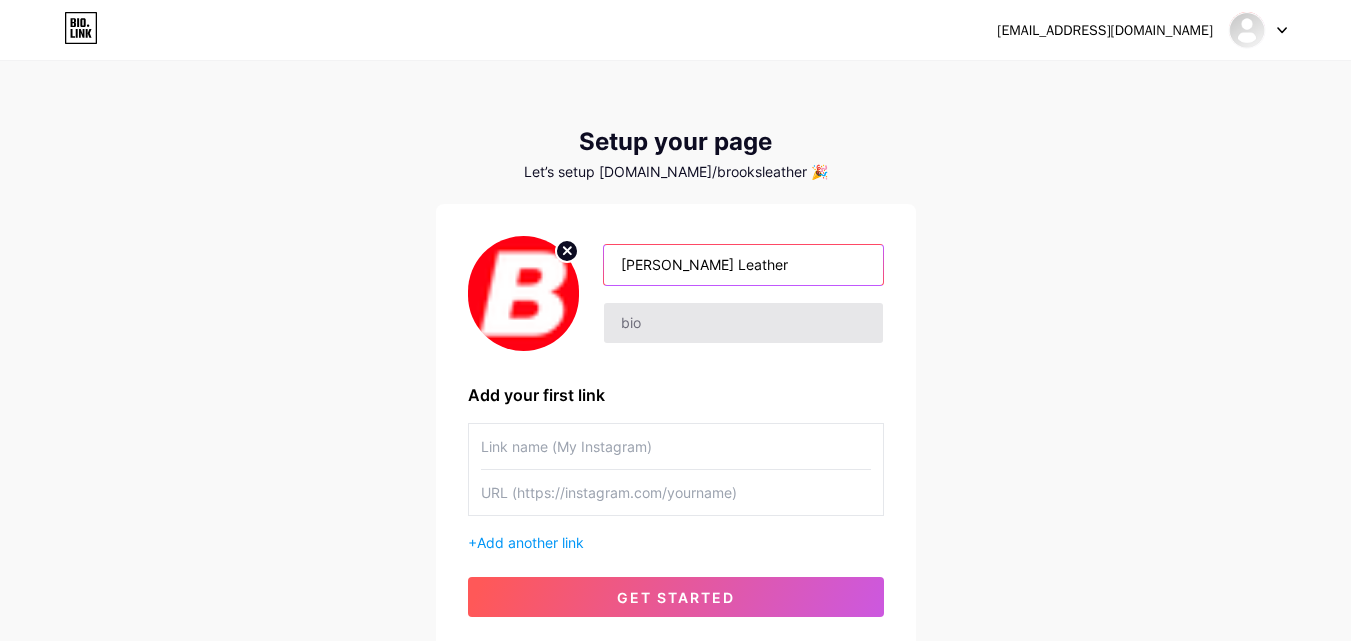 type on "[PERSON_NAME] Leather" 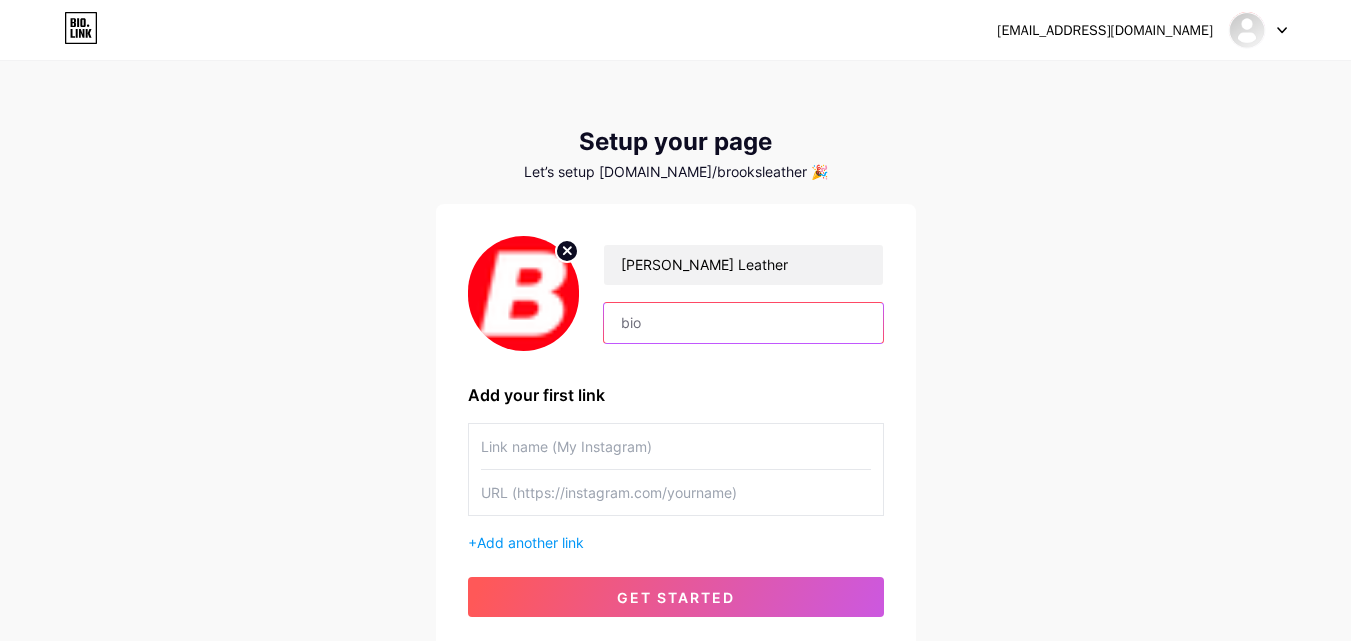 click at bounding box center (743, 323) 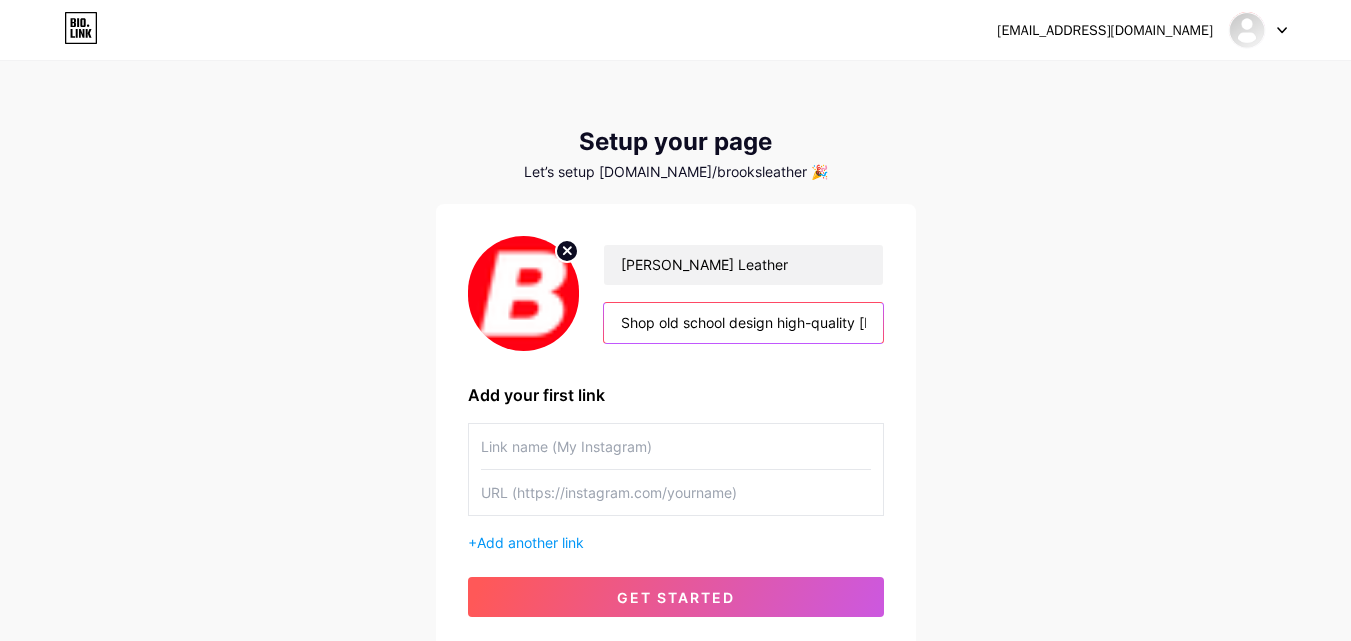 scroll, scrollTop: 0, scrollLeft: 849, axis: horizontal 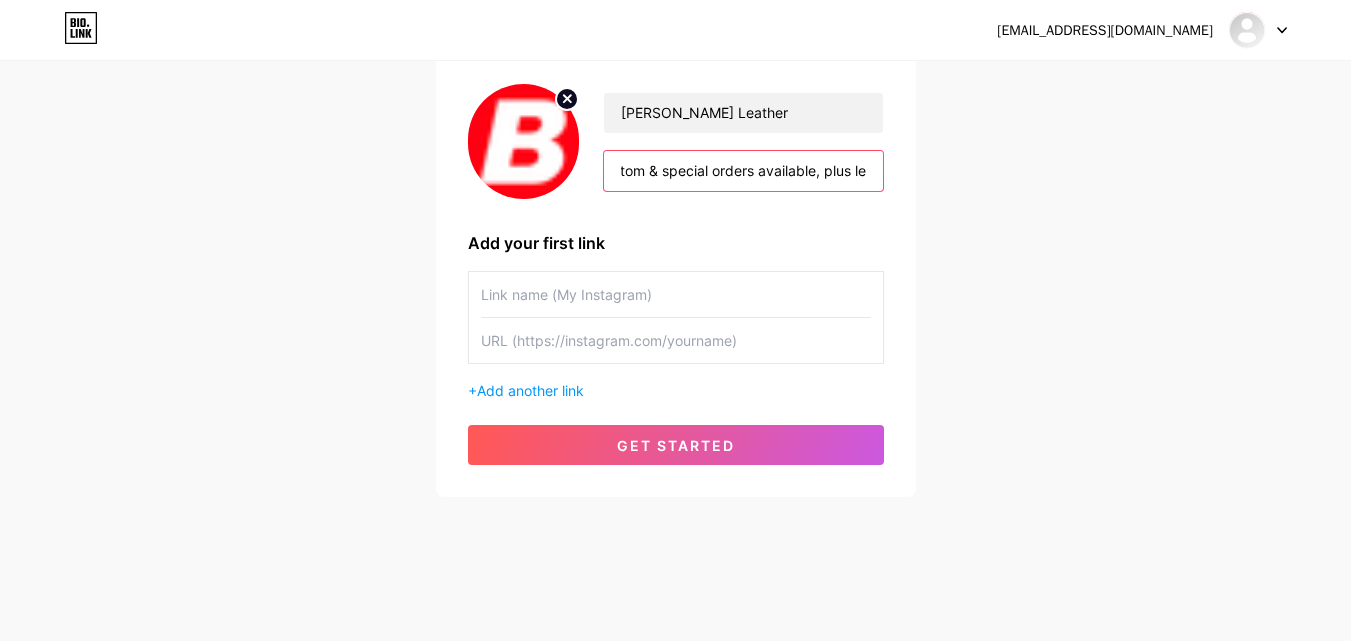 type on "Shop old school design high-quality [PERSON_NAME] leather jackets & vests made in the [GEOGRAPHIC_DATA] since [DATE]. Custom & special orders available, plus leather jacket repair services." 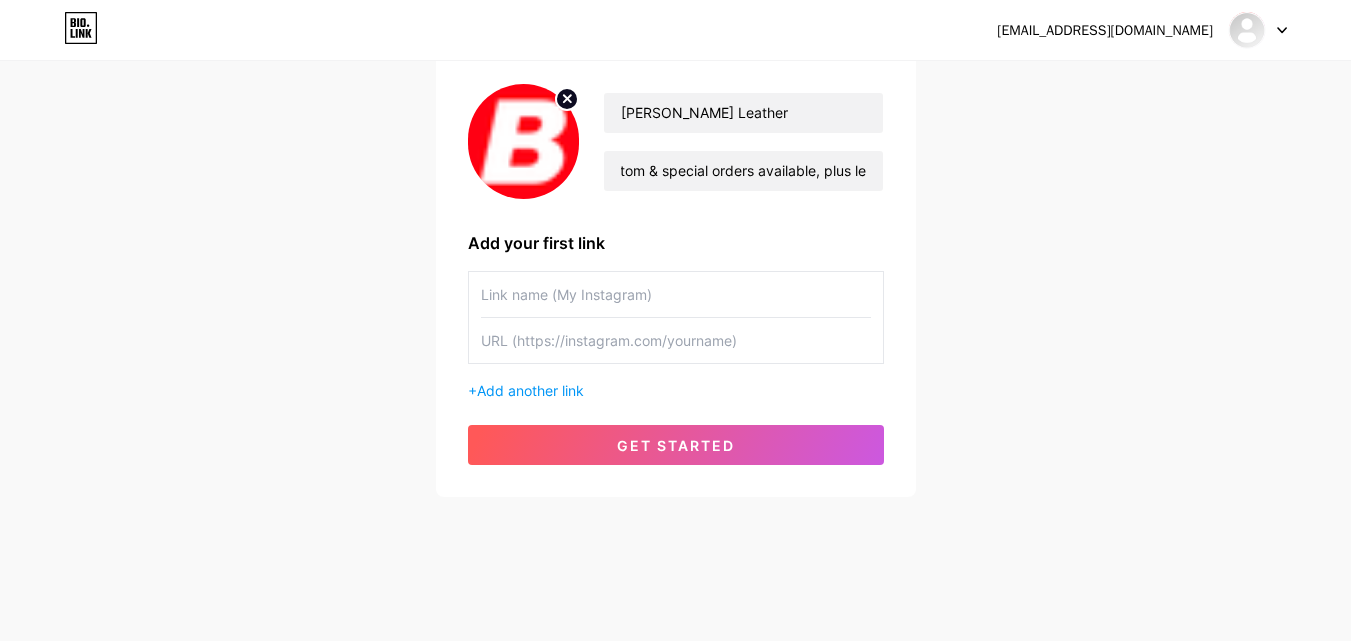 click at bounding box center (676, 294) 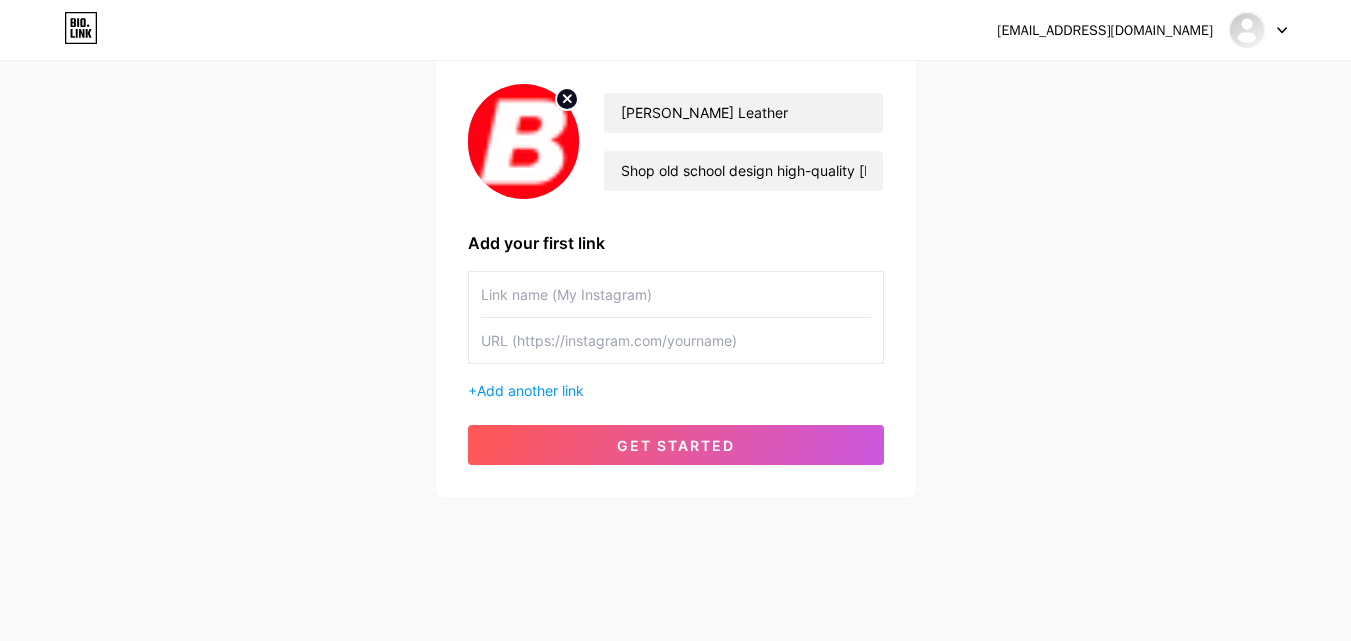 paste on "[URL][DOMAIN_NAME]" 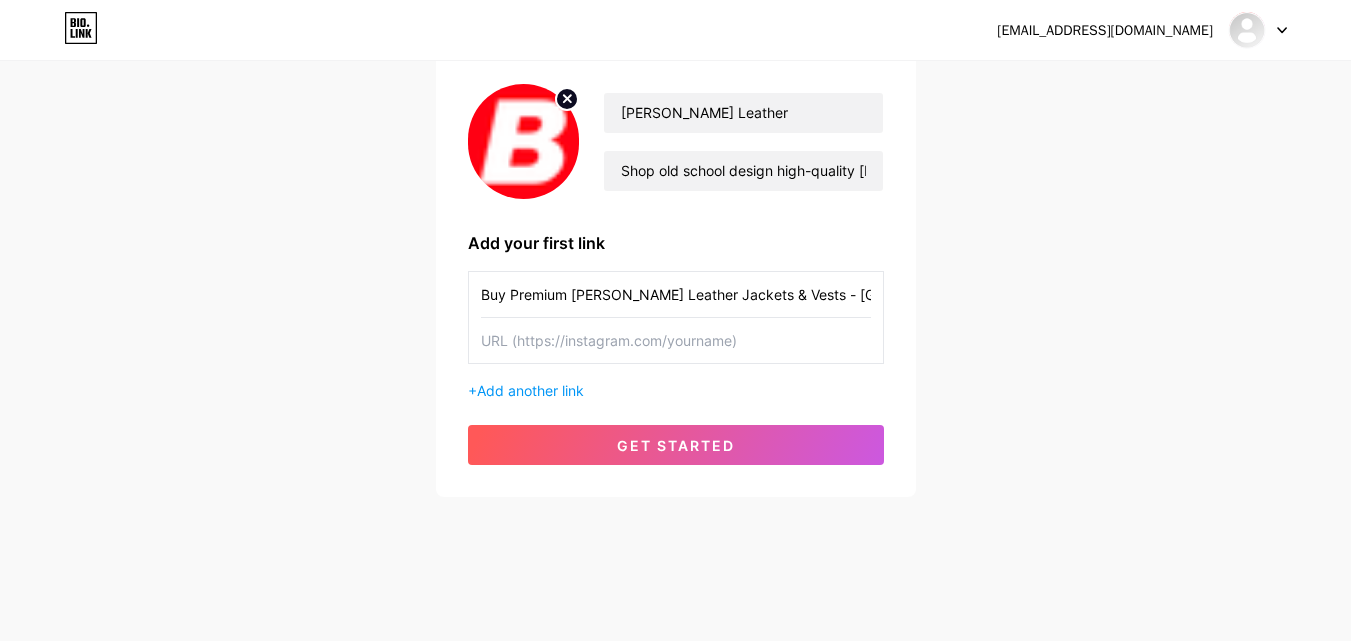 scroll, scrollTop: 0, scrollLeft: 70, axis: horizontal 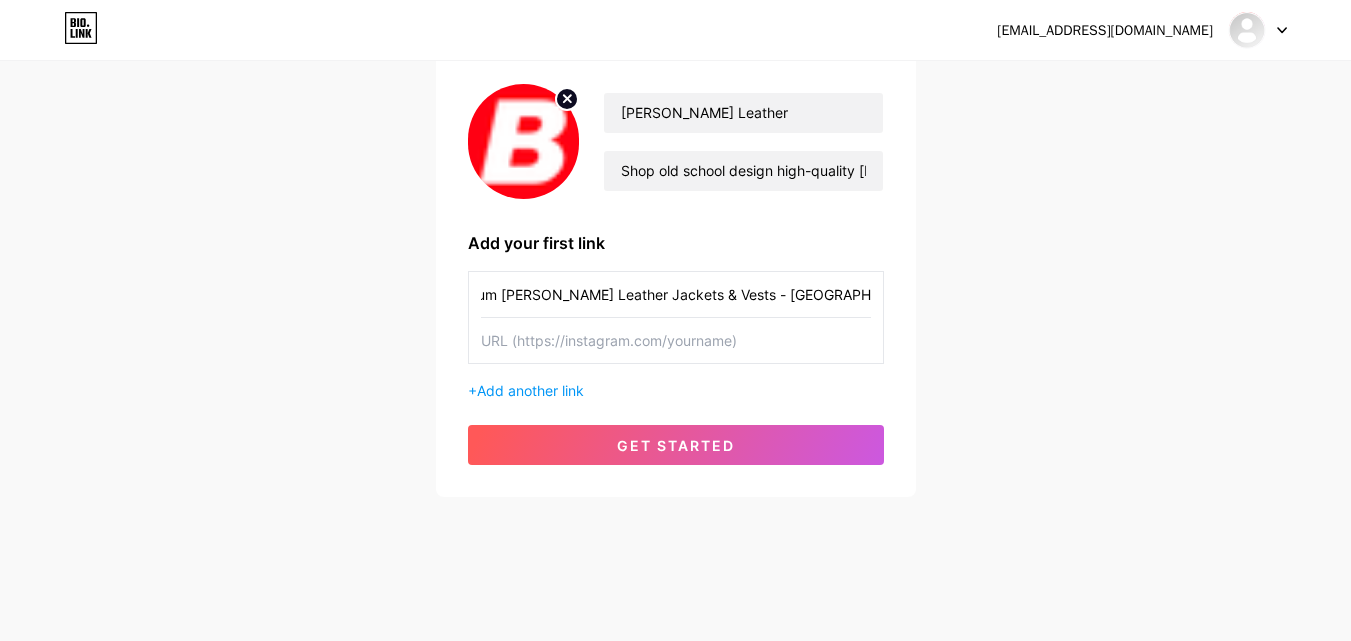 type on "Buy Premium [PERSON_NAME] Leather Jackets & Vests - [GEOGRAPHIC_DATA] Made Since [DATE]" 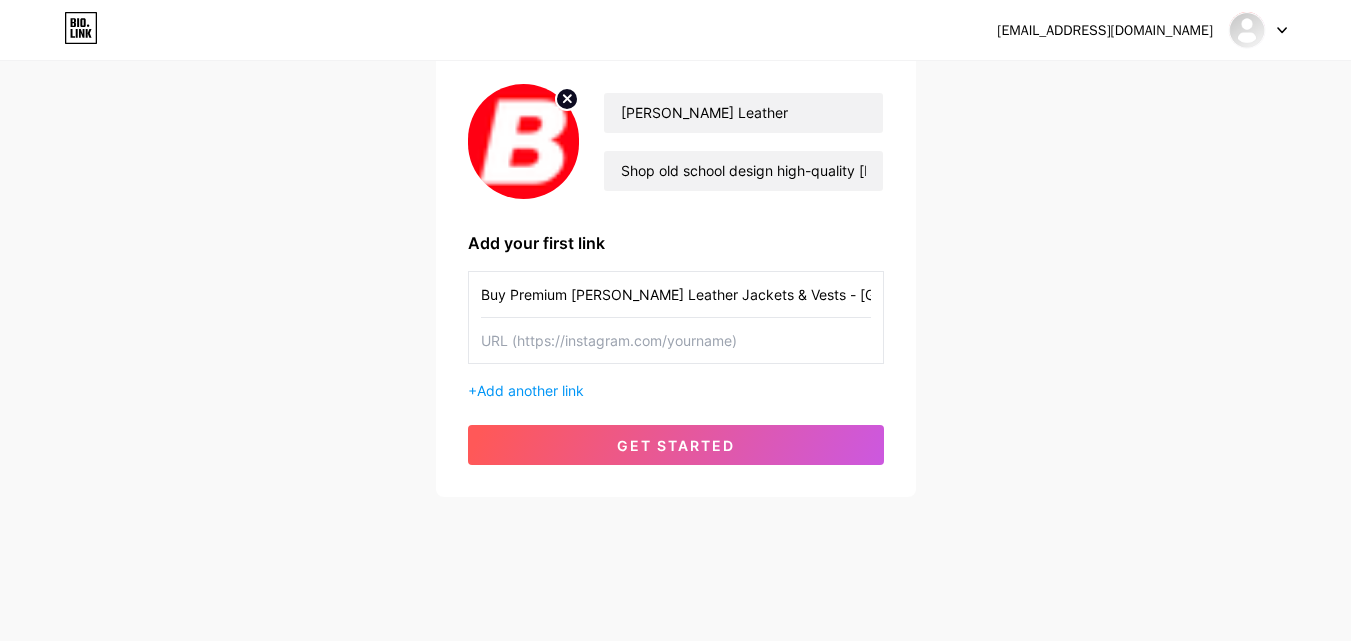 paste on "[URL][DOMAIN_NAME]" 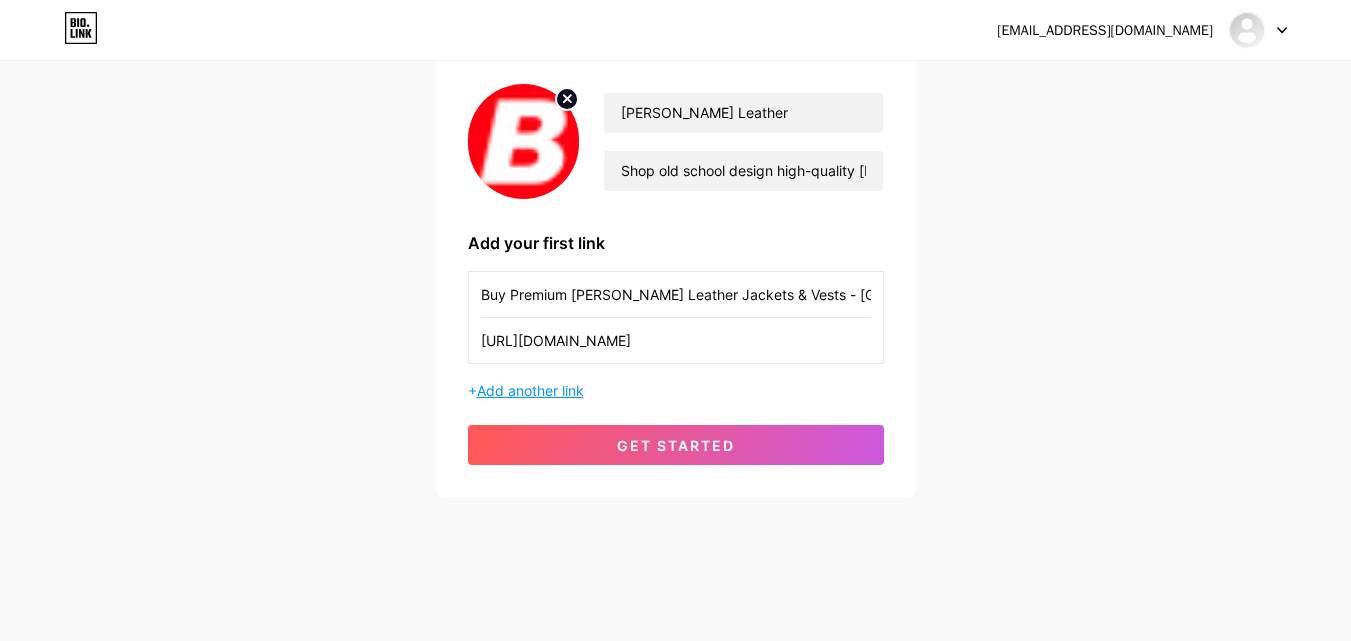 type on "[URL][DOMAIN_NAME]" 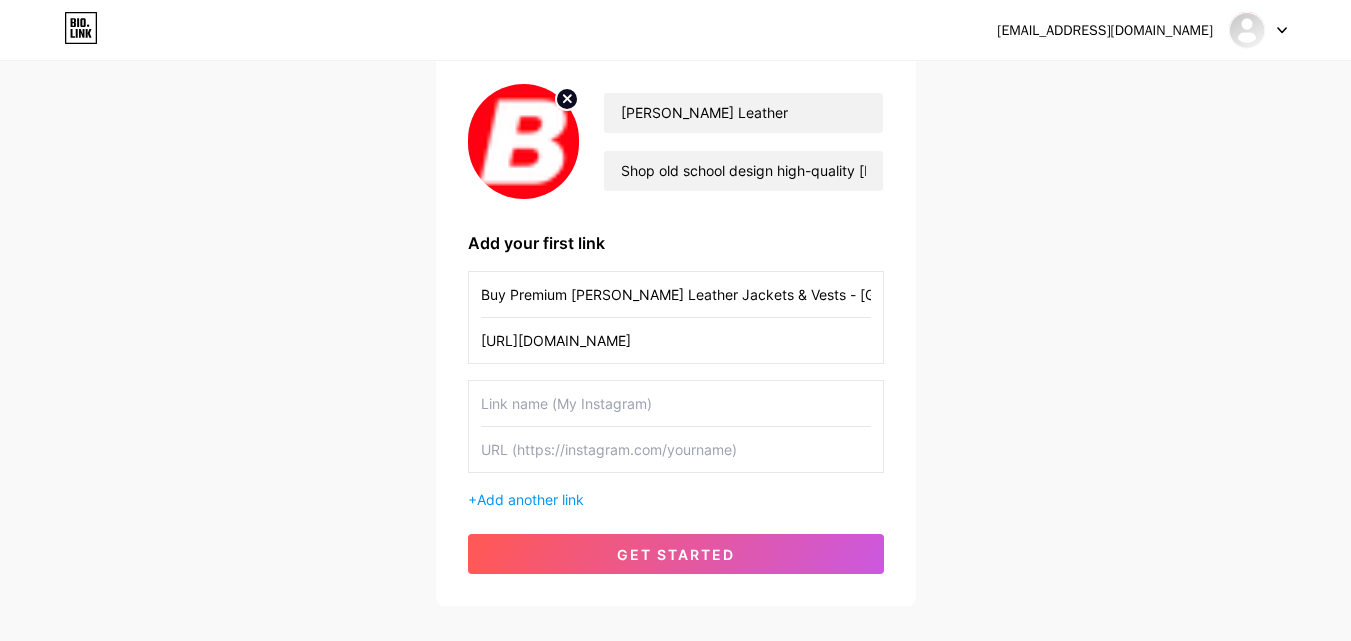 click at bounding box center (676, 403) 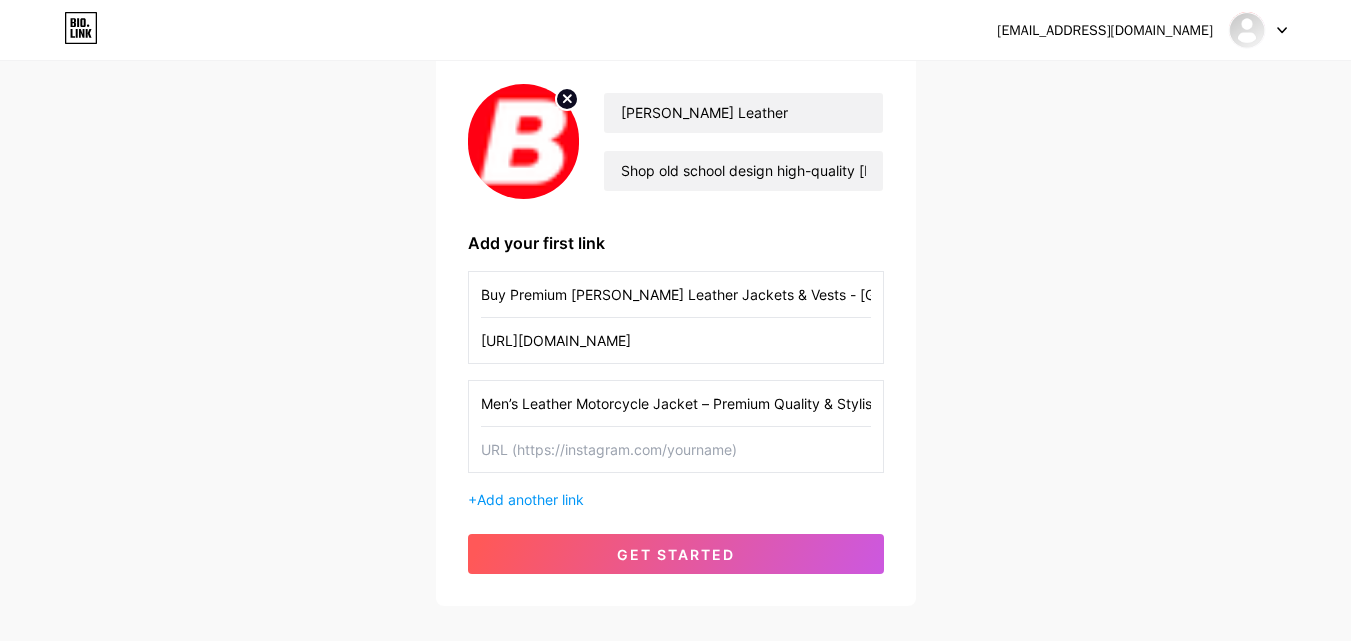 scroll, scrollTop: 0, scrollLeft: 84, axis: horizontal 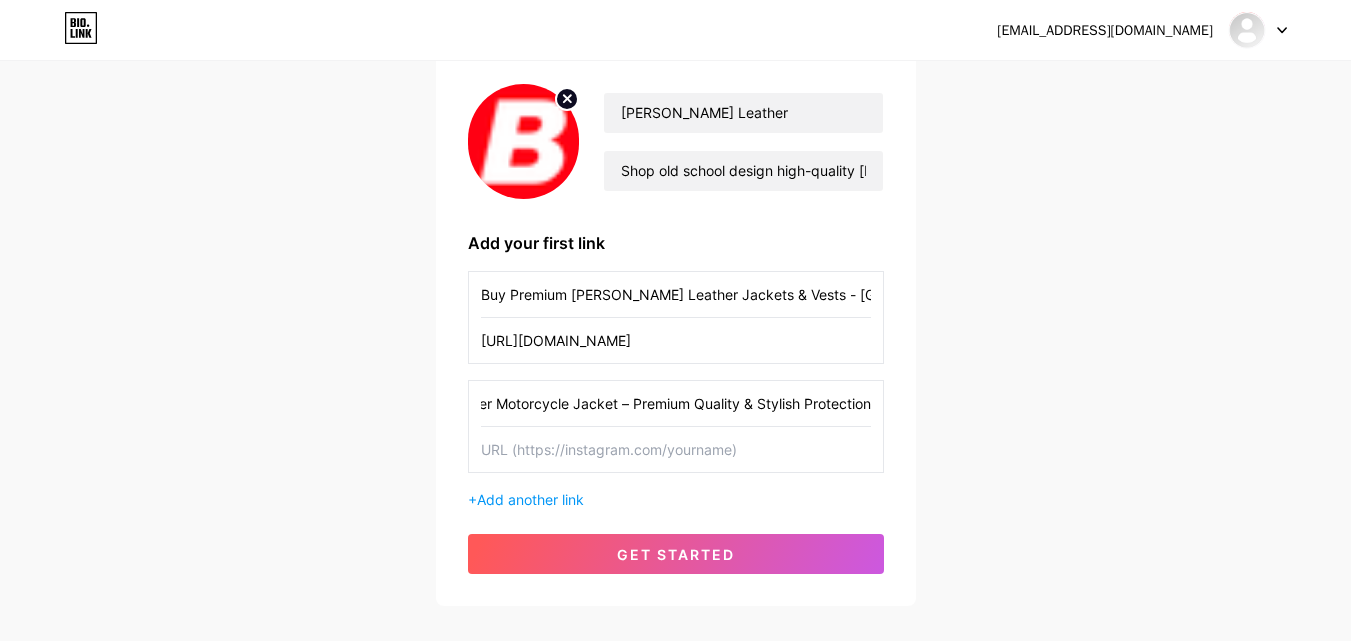 type on "Men’s Leather Motorcycle Jacket – Premium Quality & Stylish Protection" 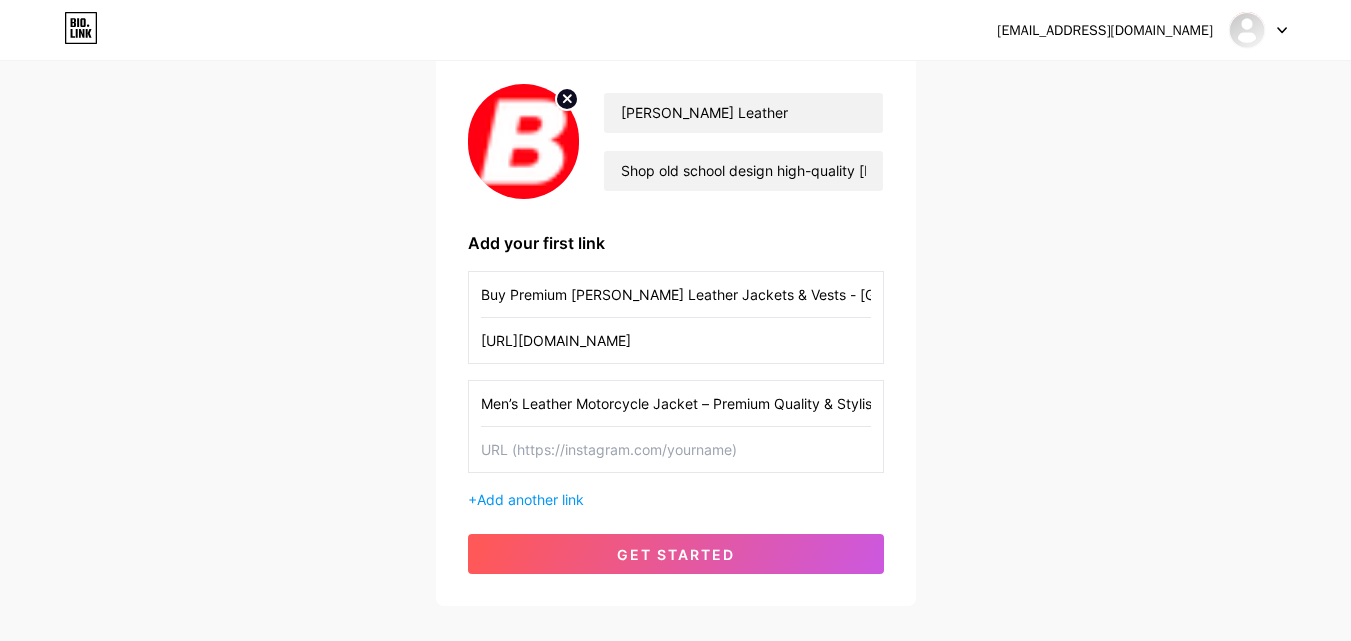 click at bounding box center (676, 449) 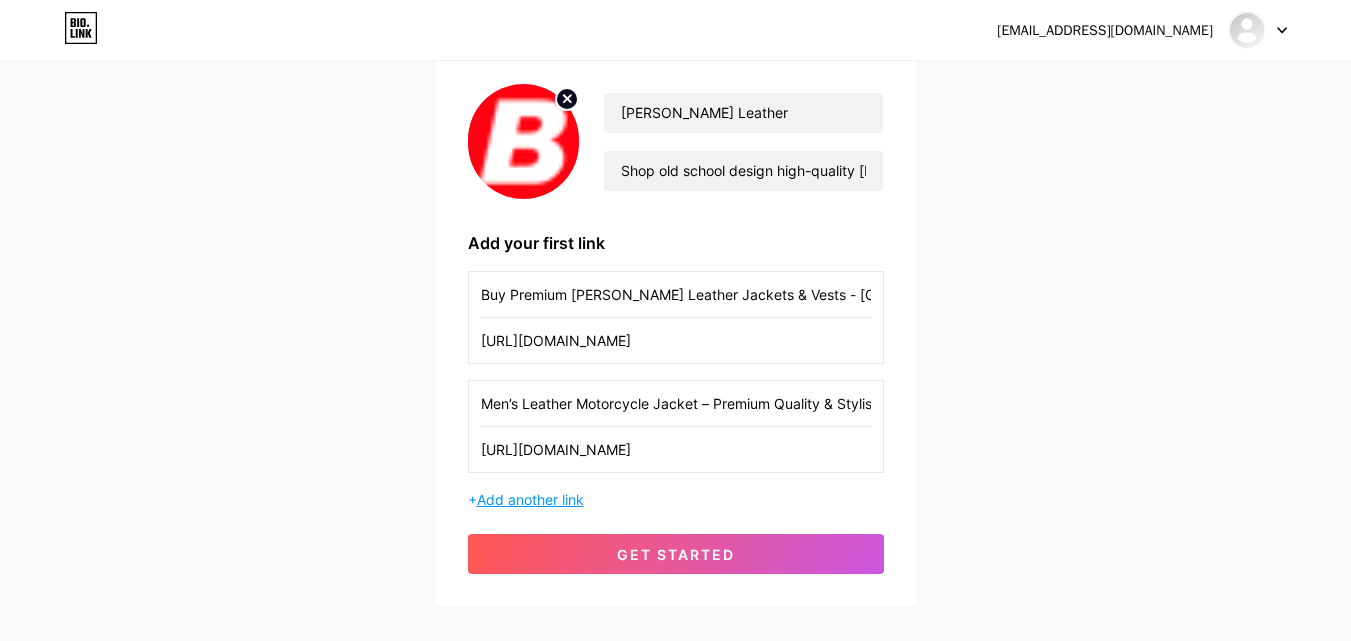 type on "[URL][DOMAIN_NAME]" 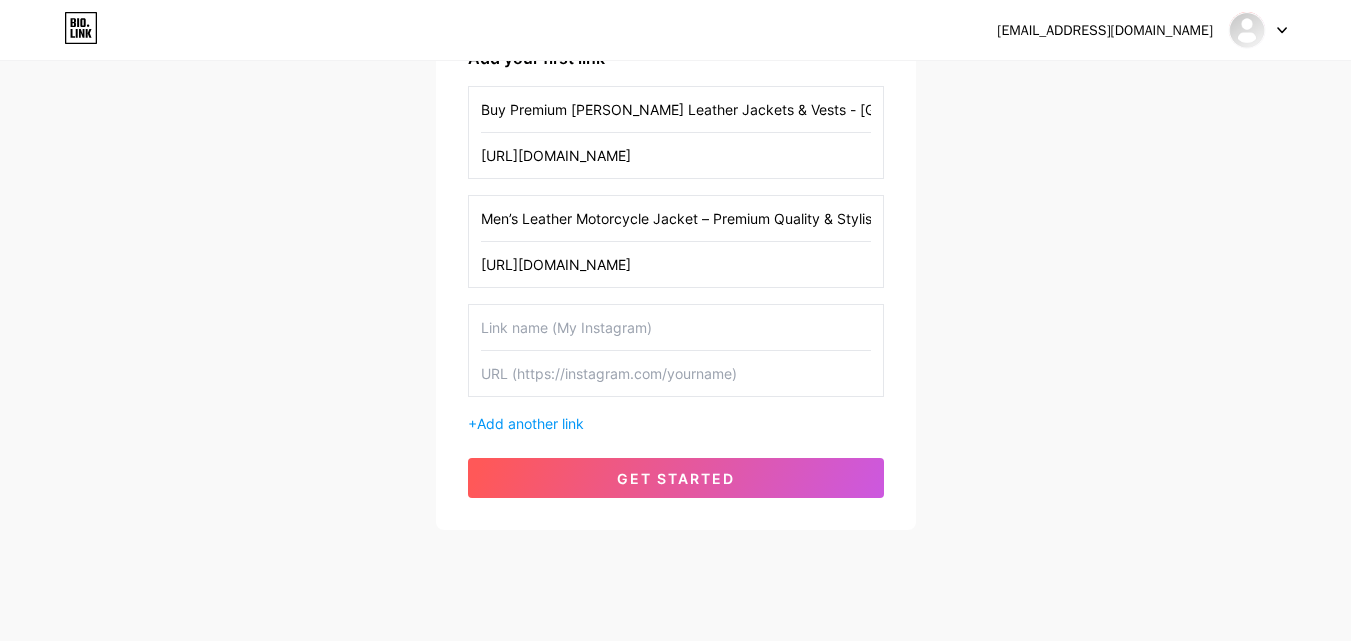 scroll, scrollTop: 370, scrollLeft: 0, axis: vertical 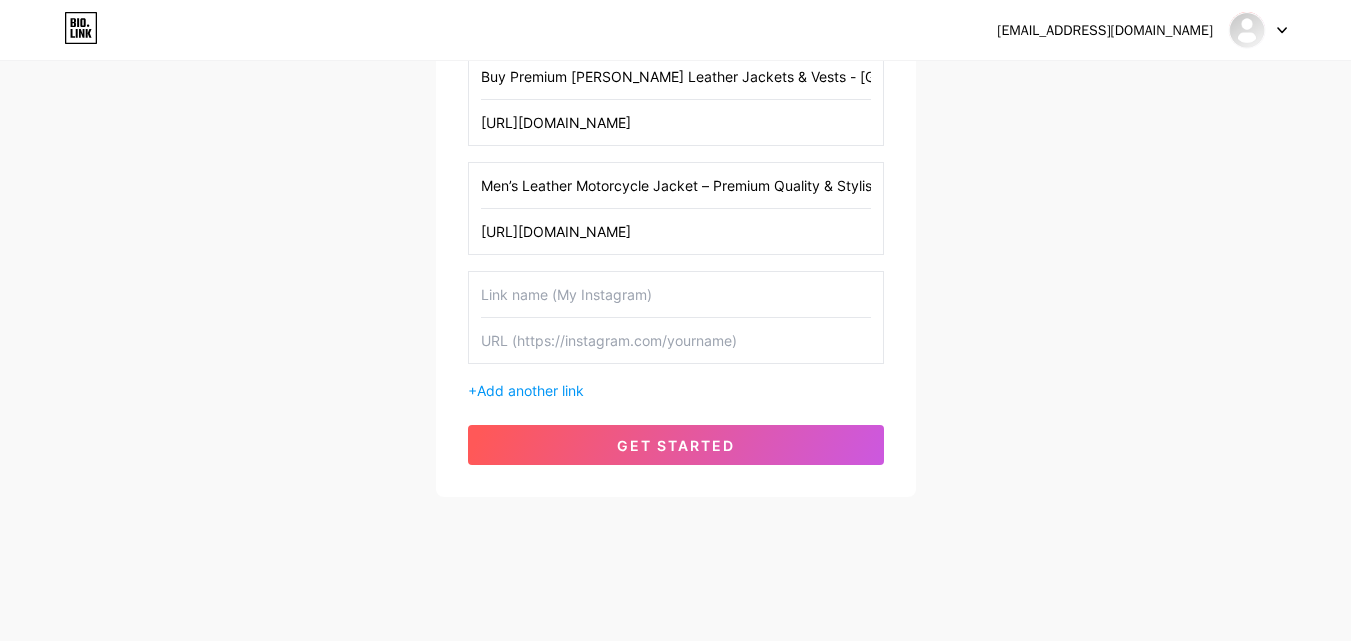 click at bounding box center (676, 294) 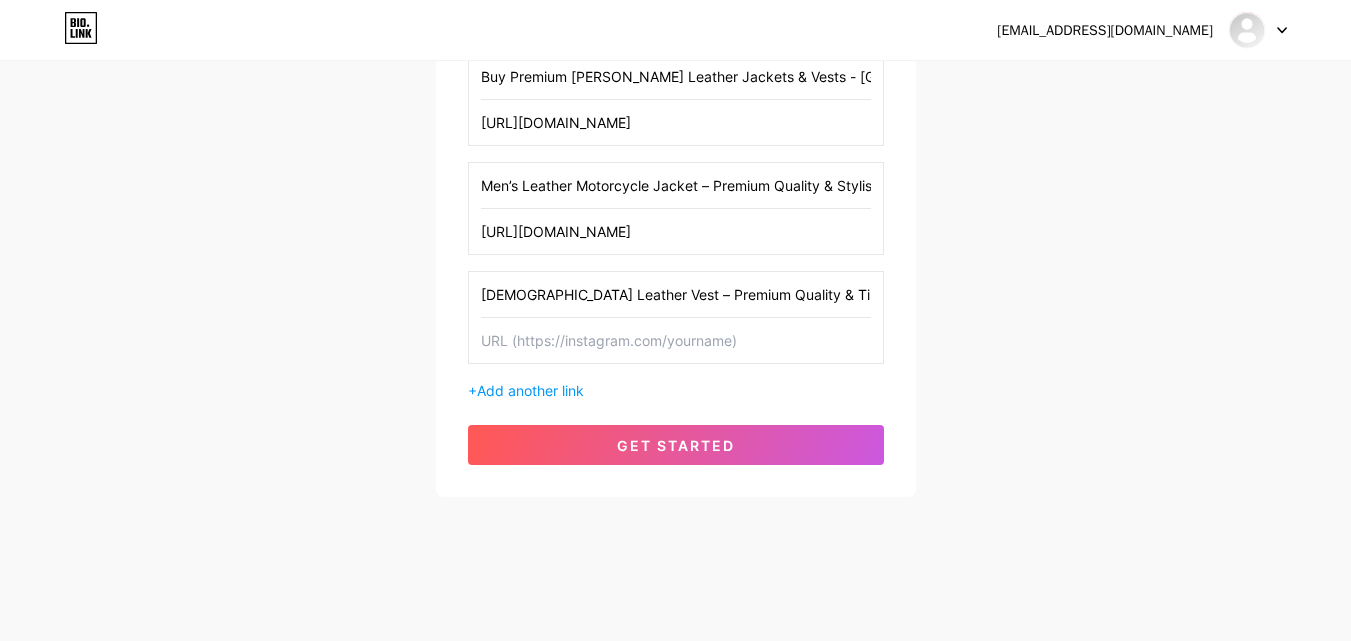 type on "[DEMOGRAPHIC_DATA] Leather Vest – Premium Quality & Timeless Style" 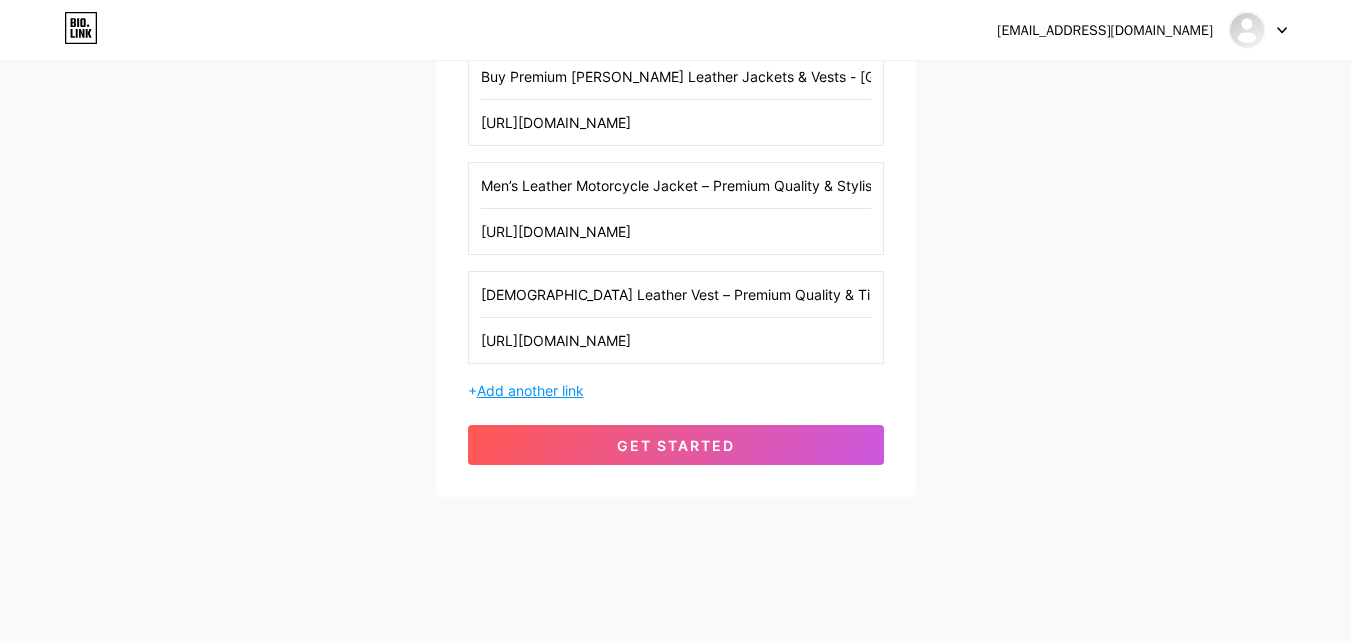 type on "[URL][DOMAIN_NAME]" 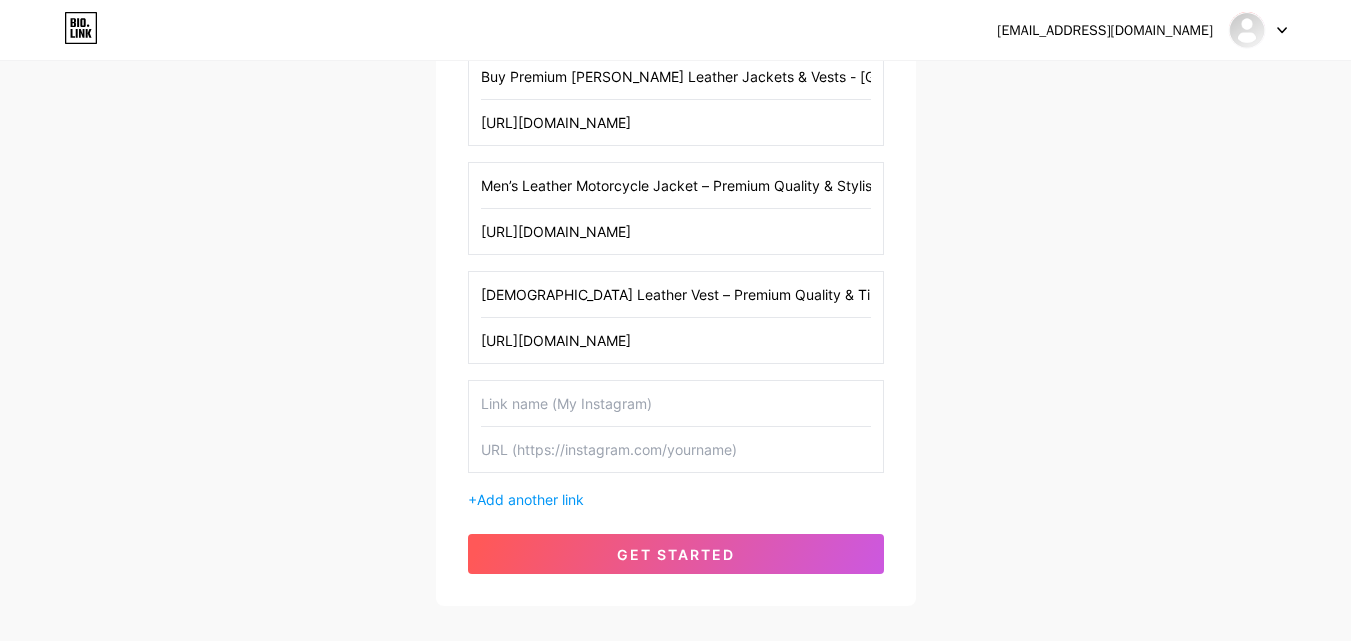 click at bounding box center [676, 403] 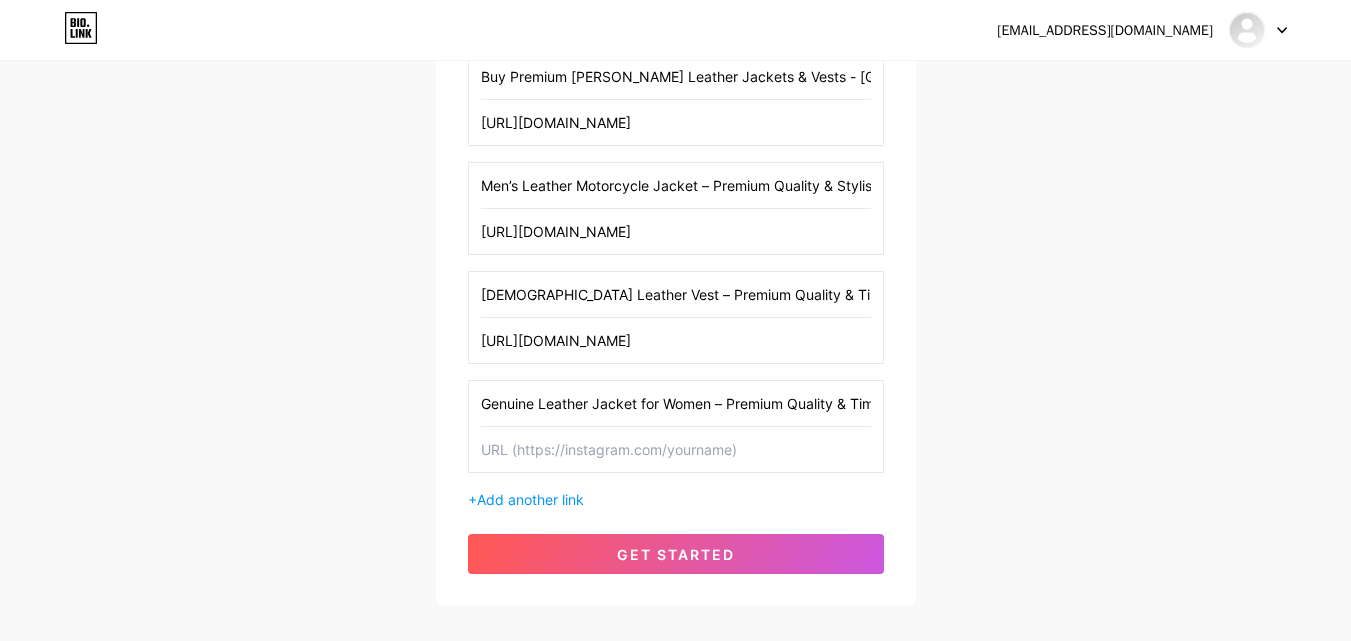 scroll, scrollTop: 0, scrollLeft: 78, axis: horizontal 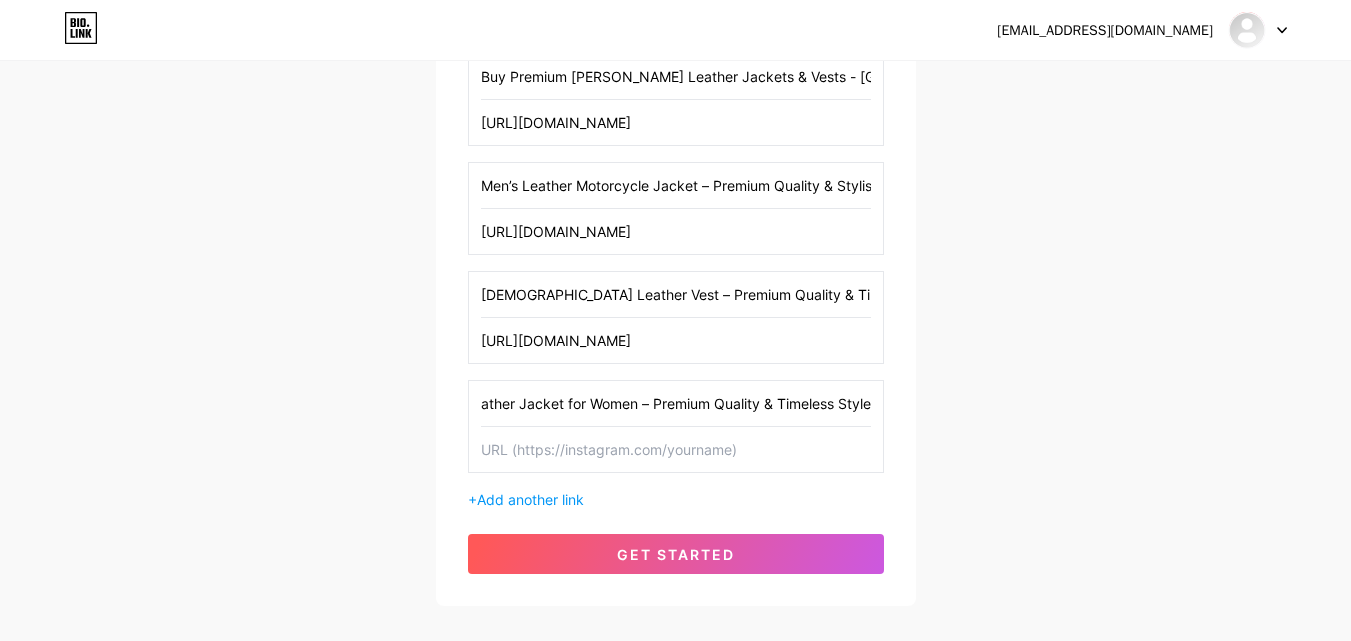 type on "Genuine Leather Jacket for Women – Premium Quality & Timeless Style" 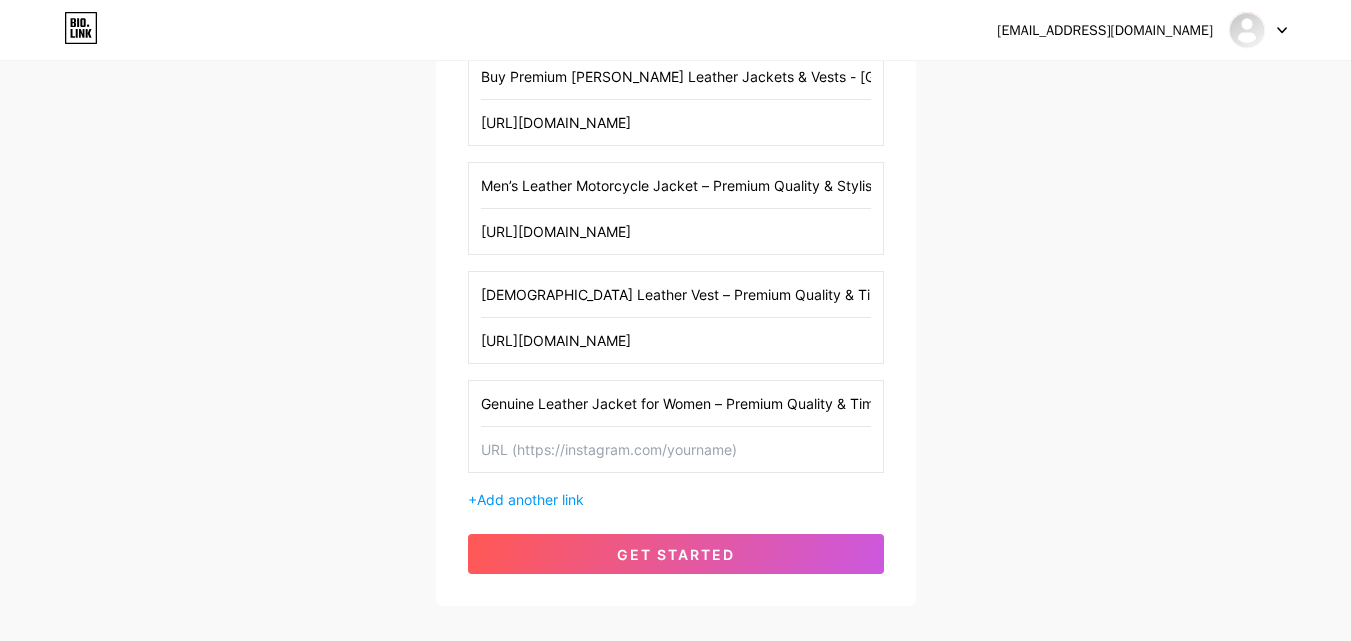 click at bounding box center [676, 449] 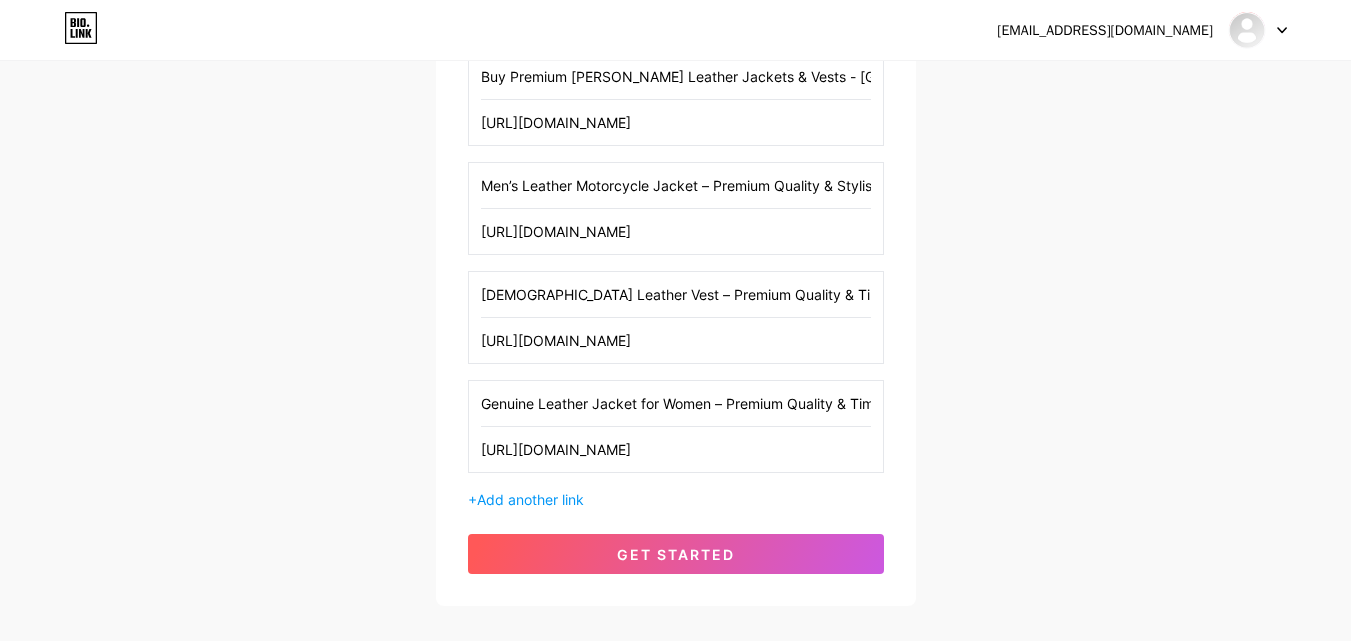 type on "[URL][DOMAIN_NAME]" 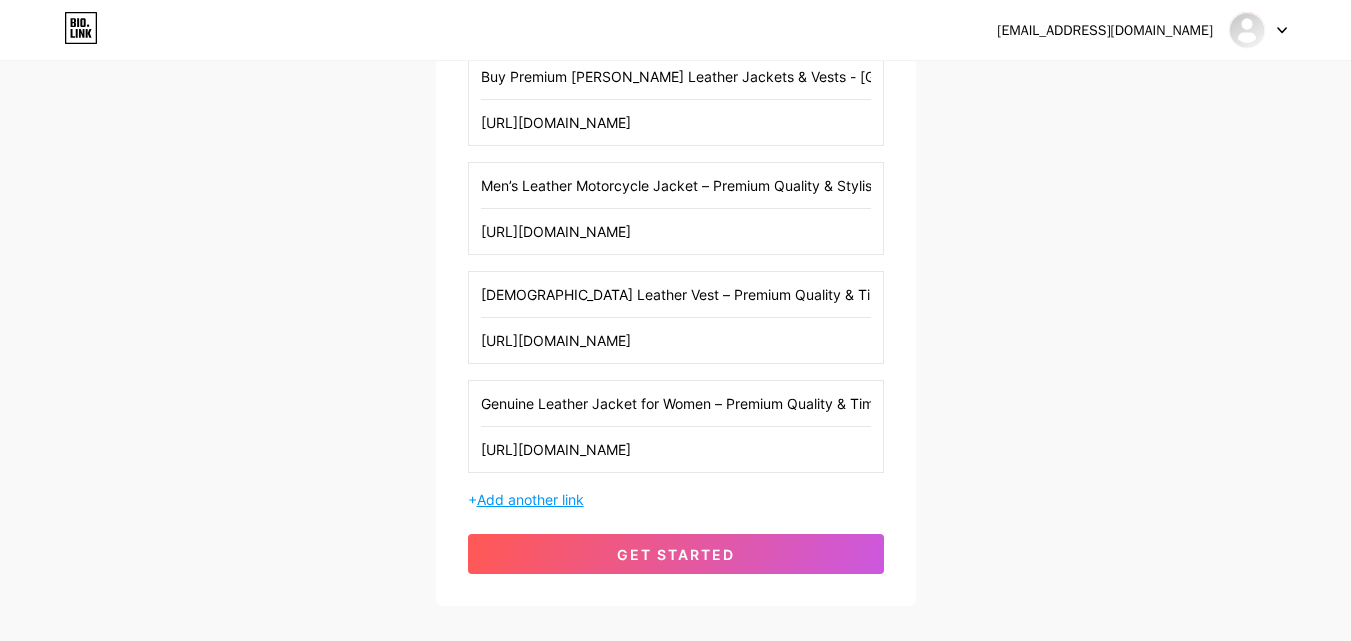 click on "Add another link" at bounding box center (530, 499) 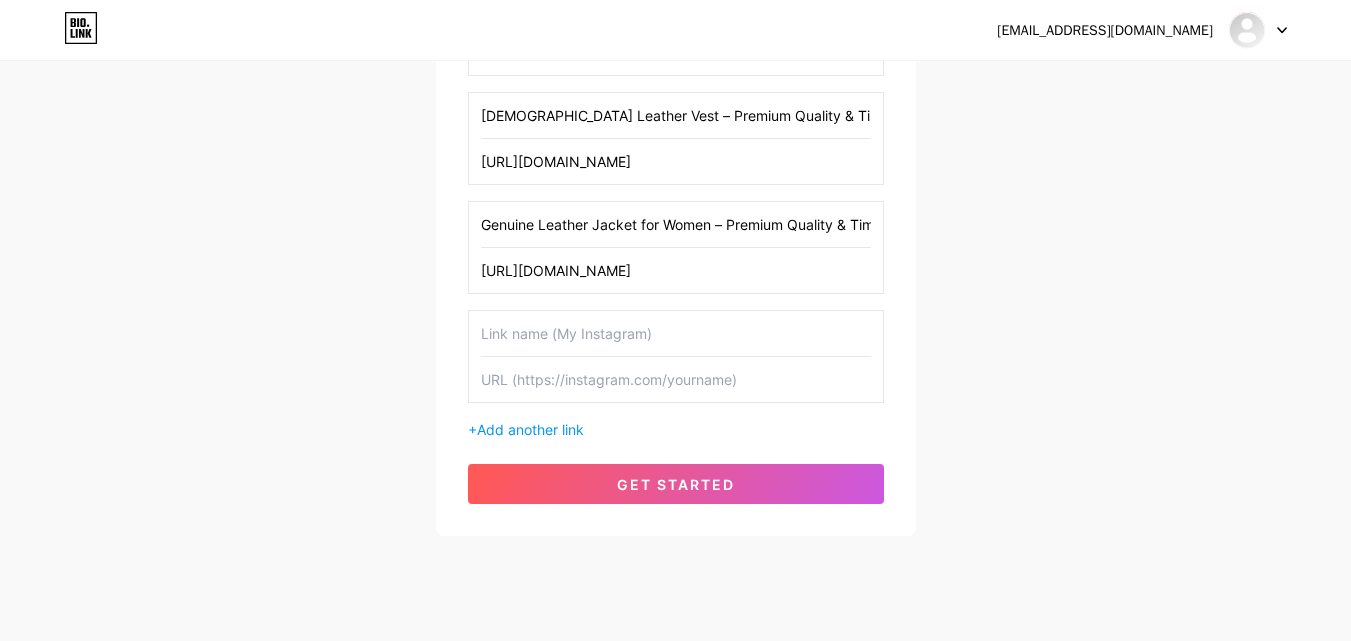 scroll, scrollTop: 588, scrollLeft: 0, axis: vertical 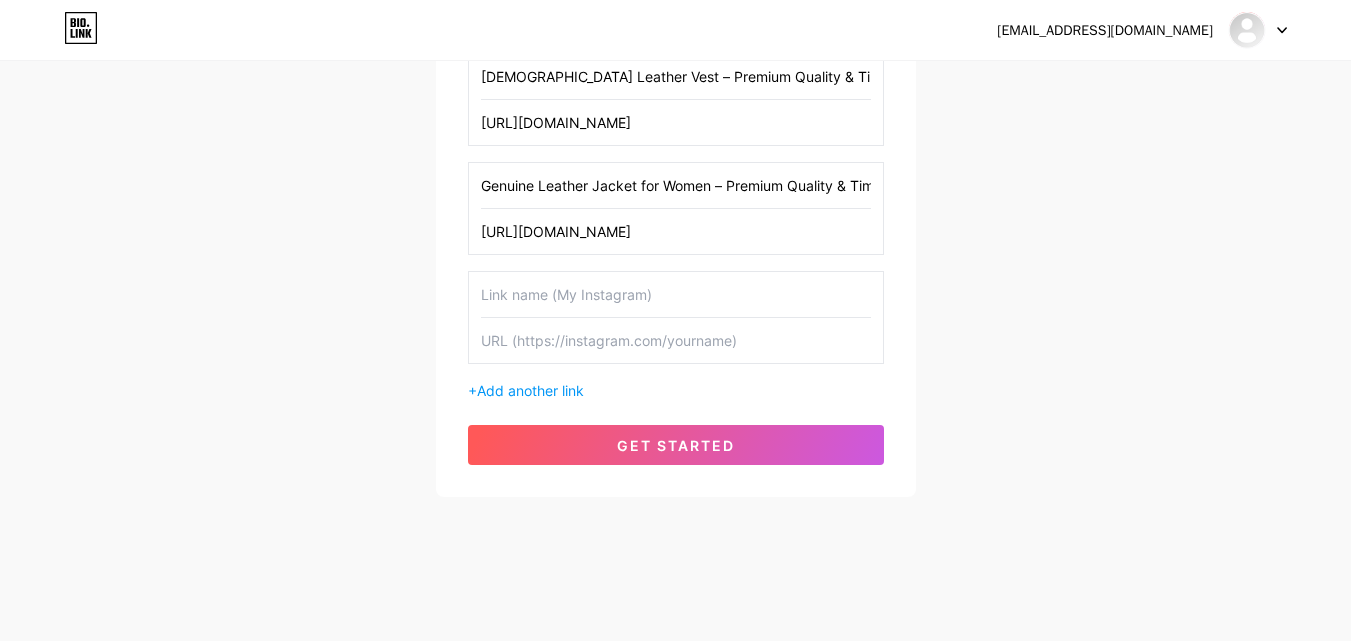 click at bounding box center [676, 294] 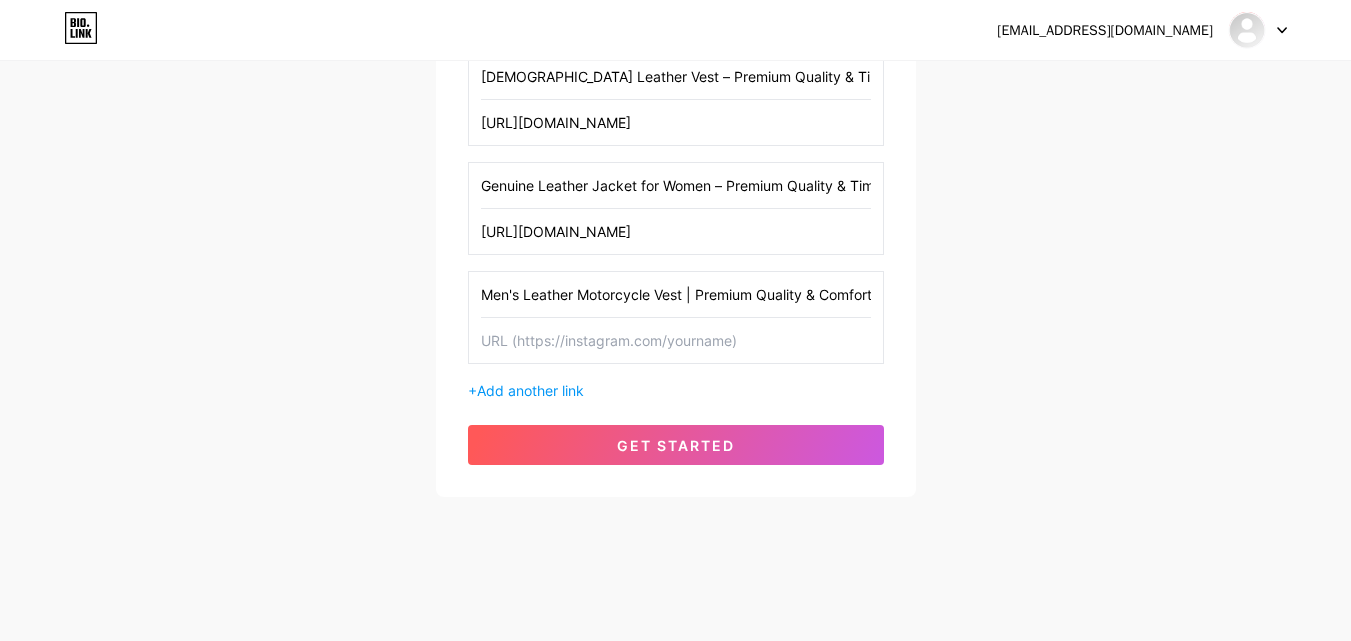 scroll, scrollTop: 0, scrollLeft: 7, axis: horizontal 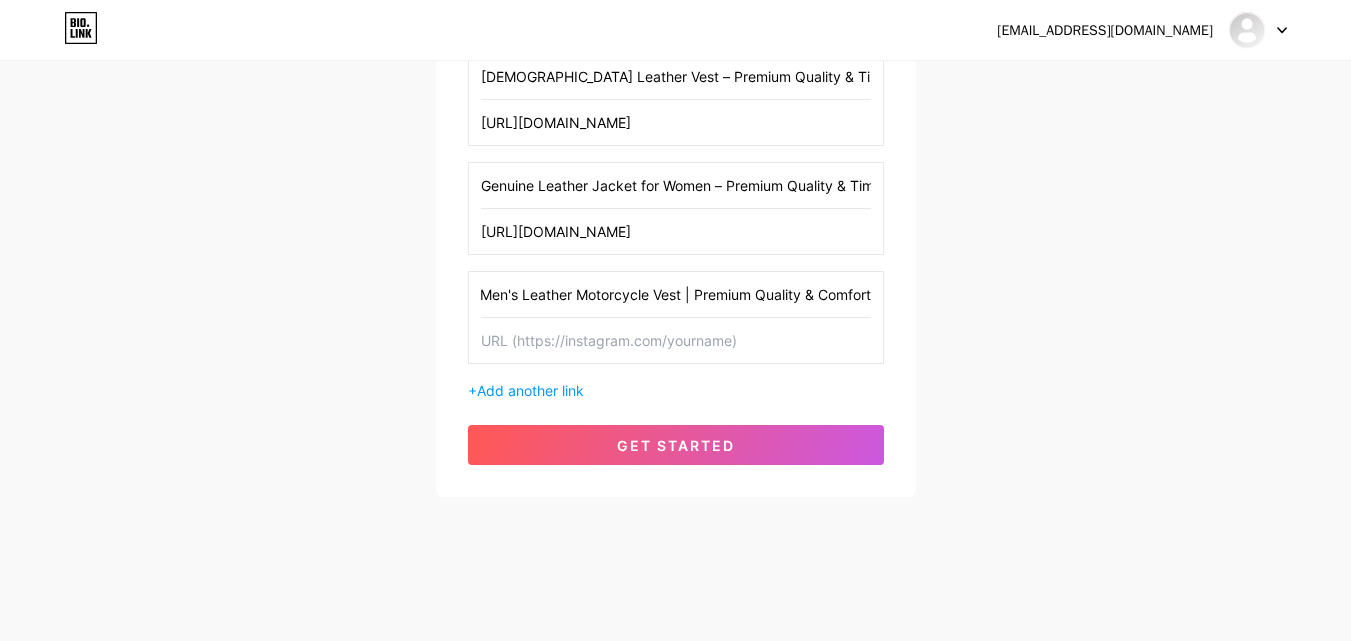 type on "Men's Leather Motorcycle Vest | Premium Quality & Comfort" 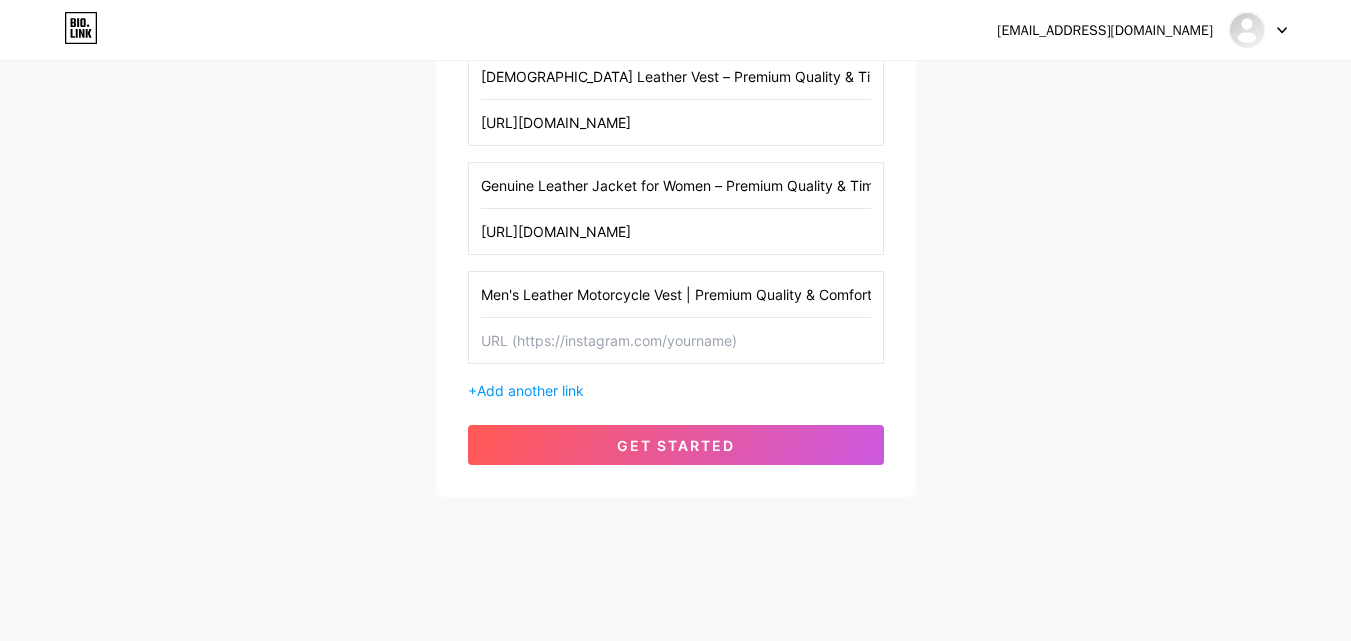 click at bounding box center [676, 340] 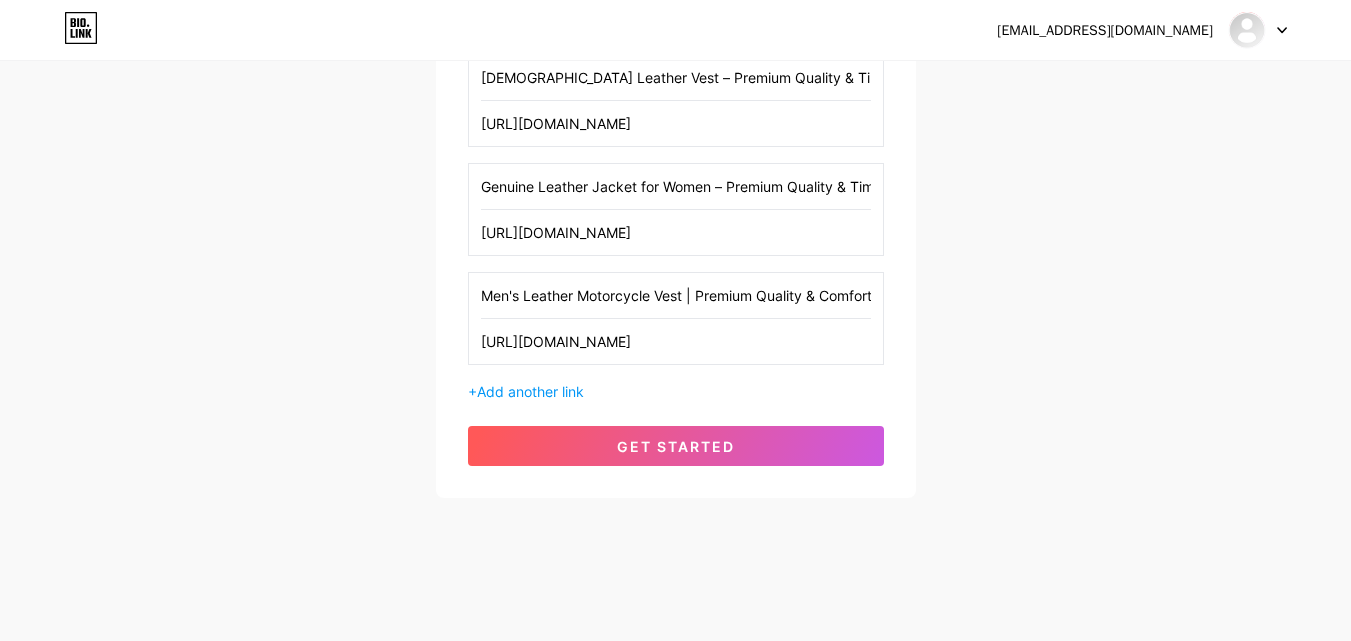 scroll, scrollTop: 588, scrollLeft: 0, axis: vertical 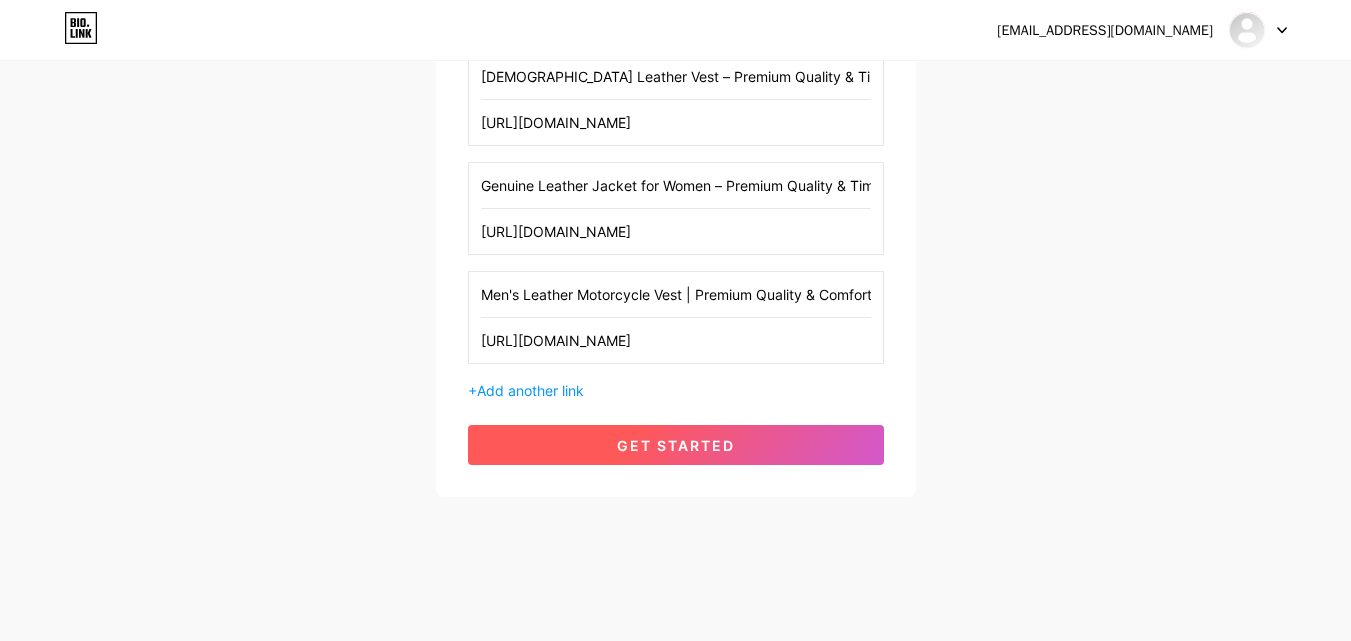 type on "[URL][DOMAIN_NAME]" 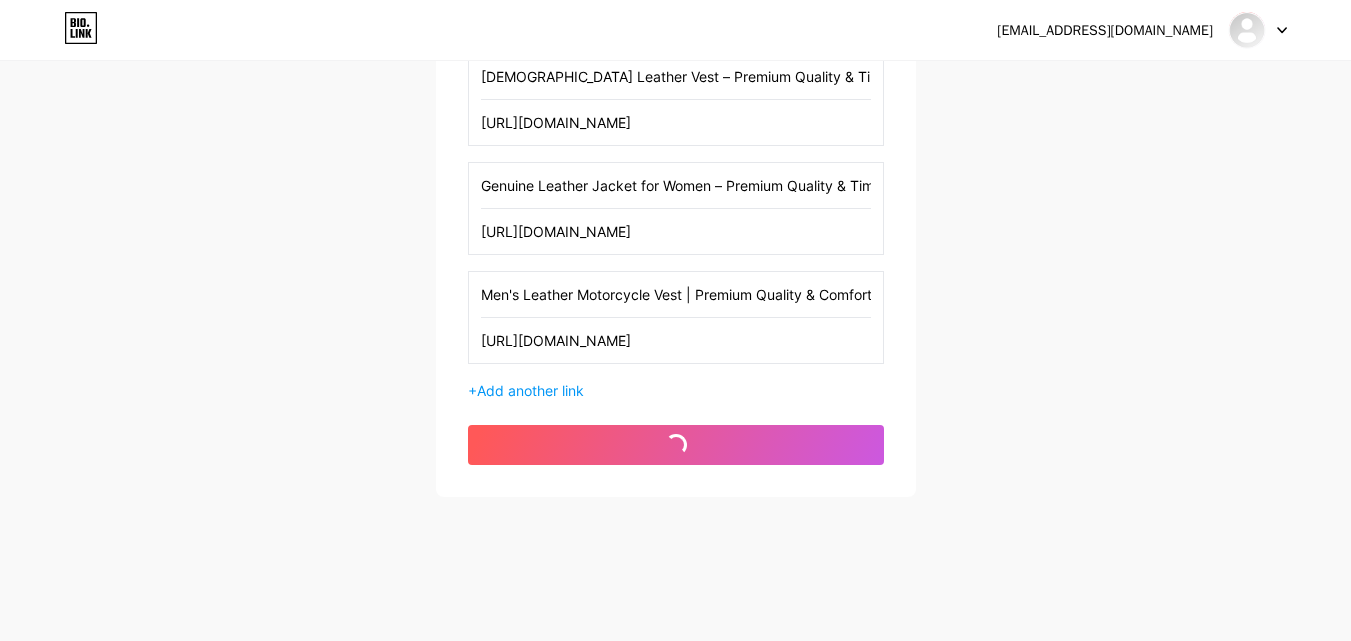 scroll, scrollTop: 0, scrollLeft: 0, axis: both 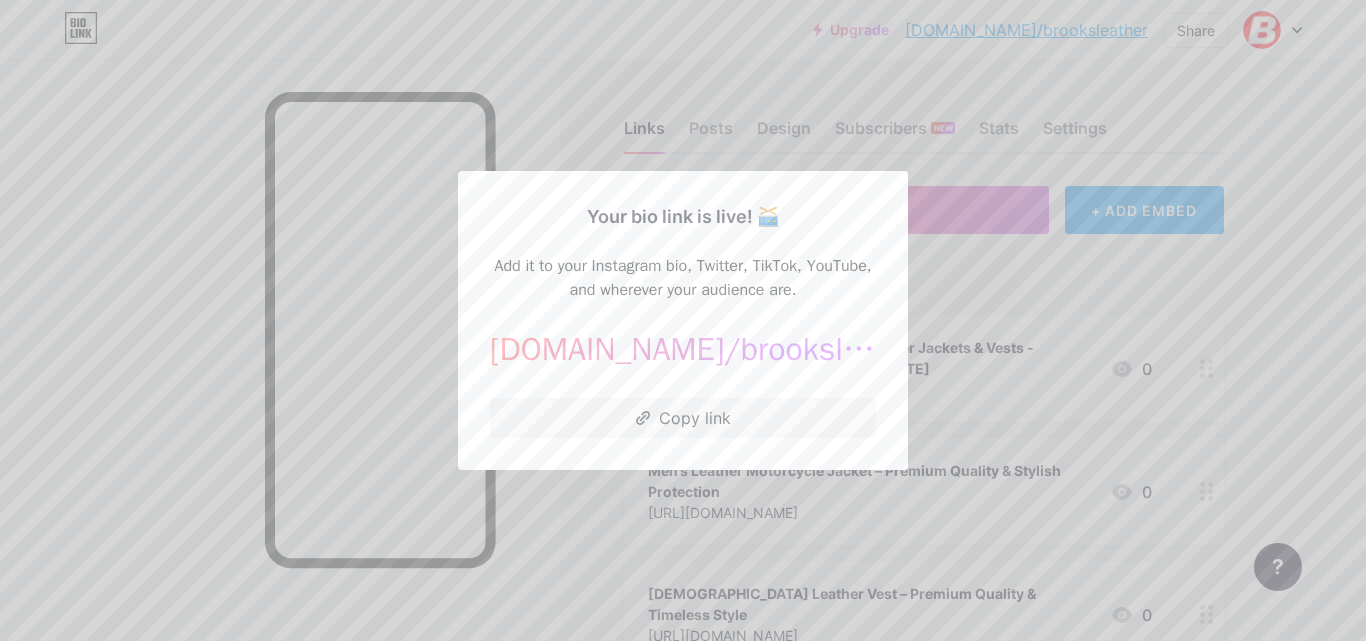 click at bounding box center (683, 320) 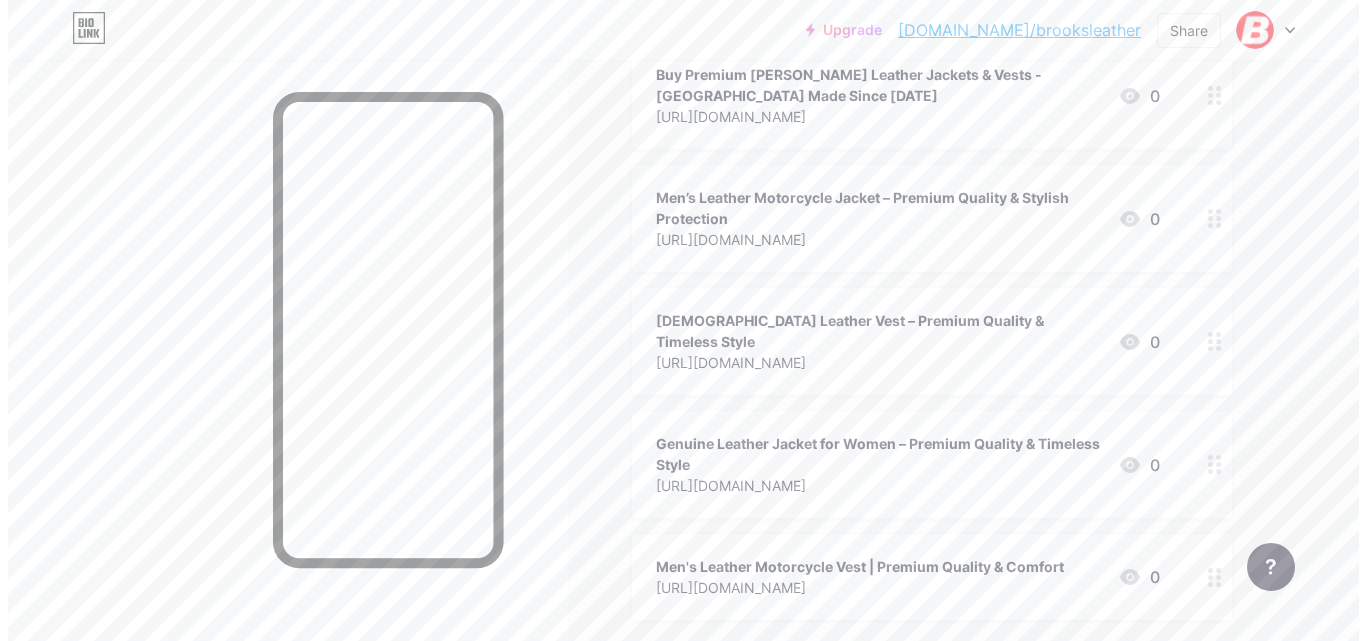 scroll, scrollTop: 400, scrollLeft: 0, axis: vertical 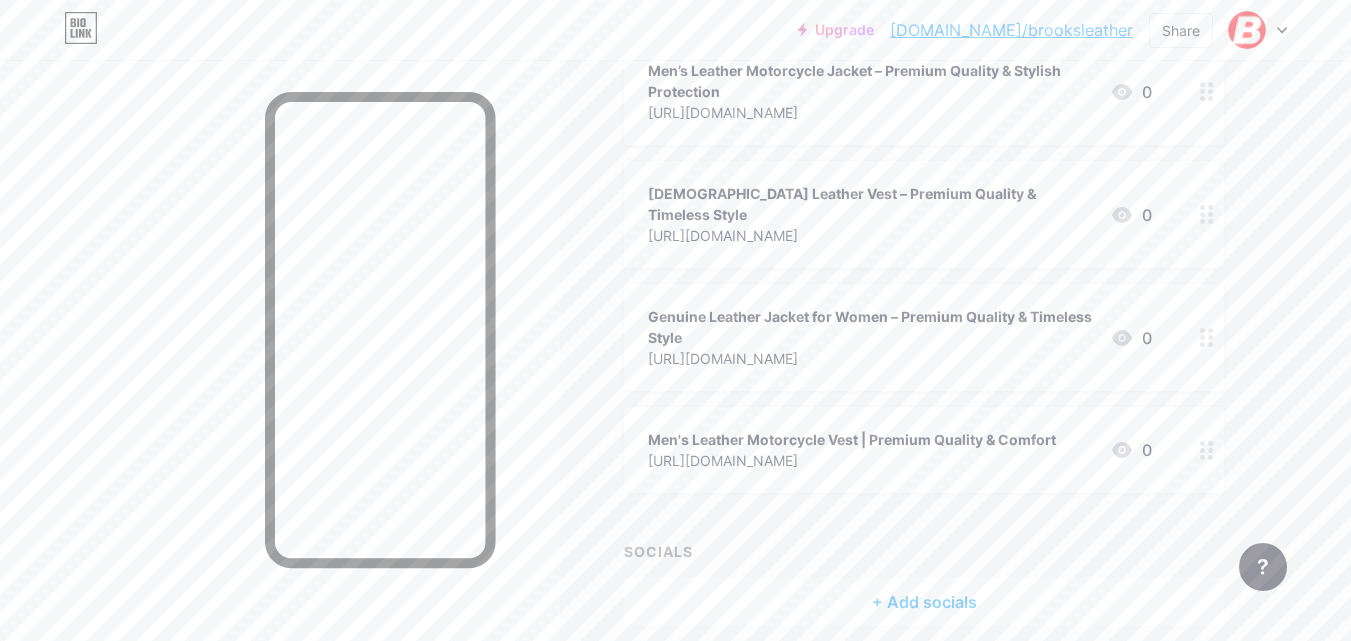 click on "+ Add socials" at bounding box center (924, 602) 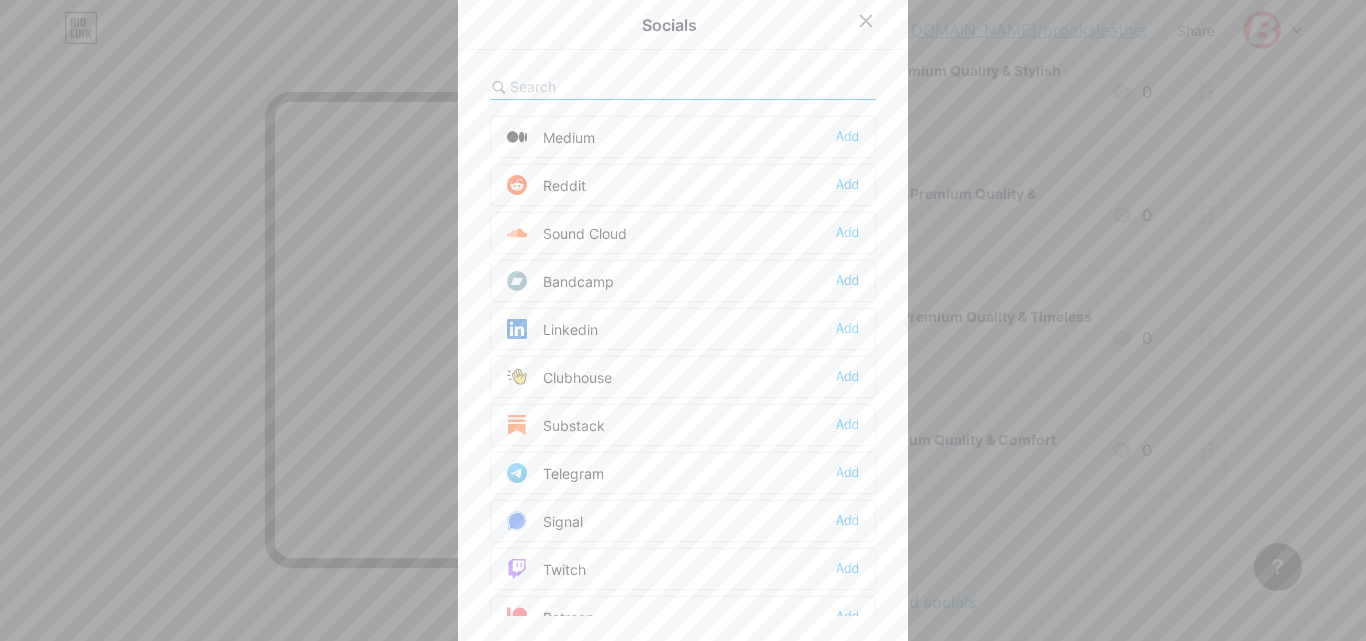scroll, scrollTop: 700, scrollLeft: 0, axis: vertical 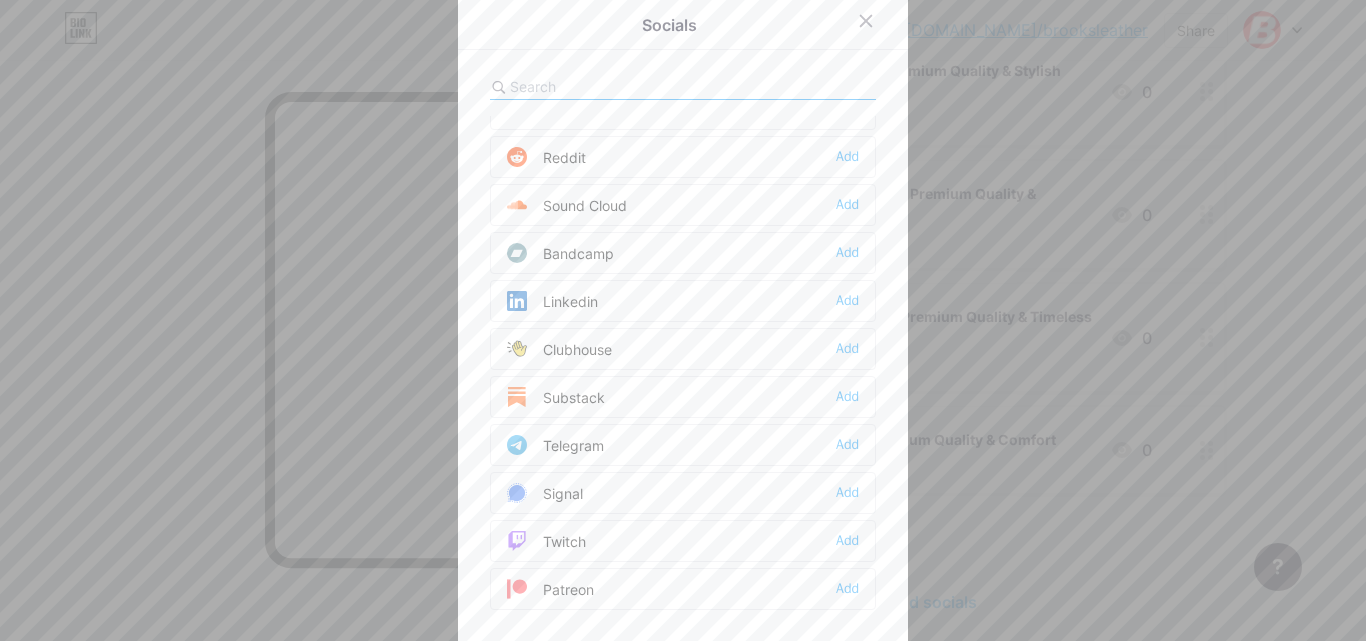 click on "Linkedin
Add" at bounding box center (683, 301) 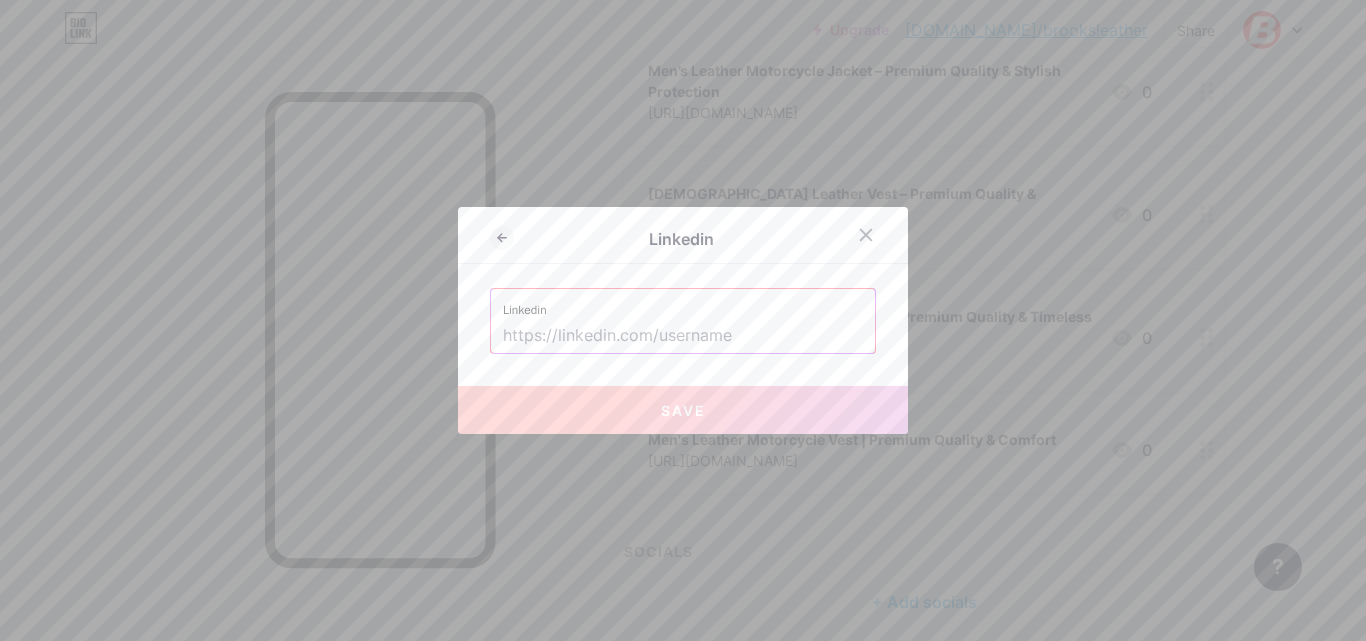 click at bounding box center [683, 336] 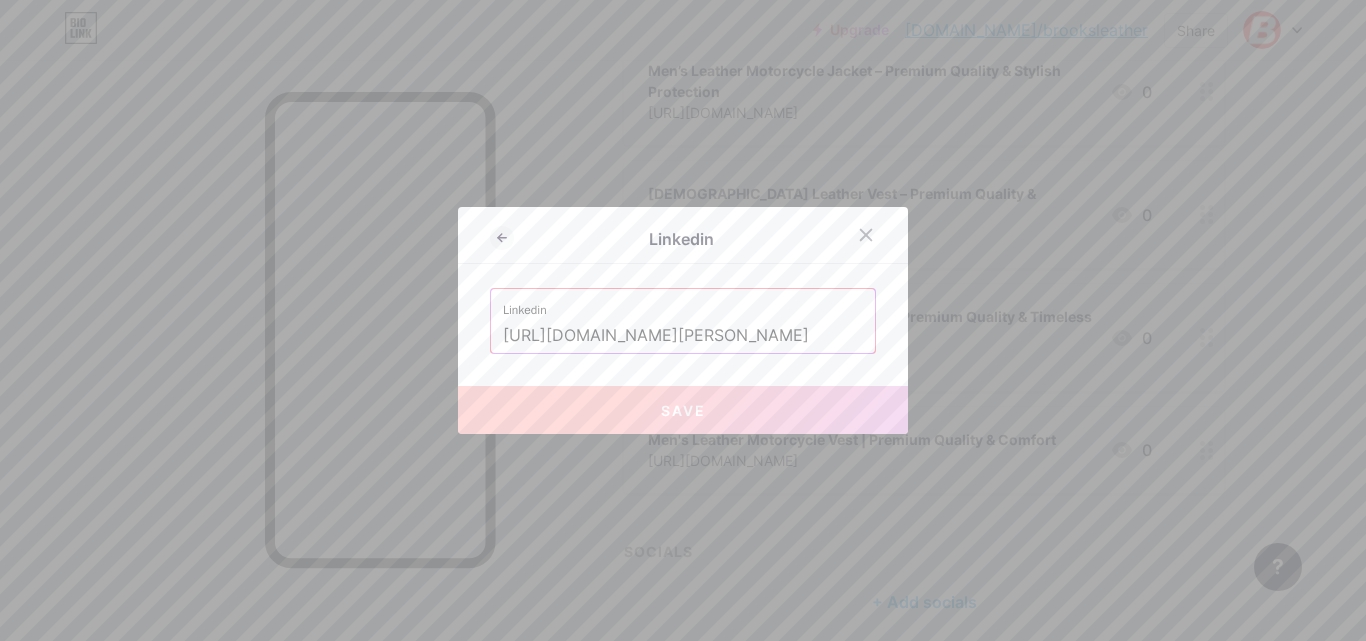 scroll, scrollTop: 0, scrollLeft: 115, axis: horizontal 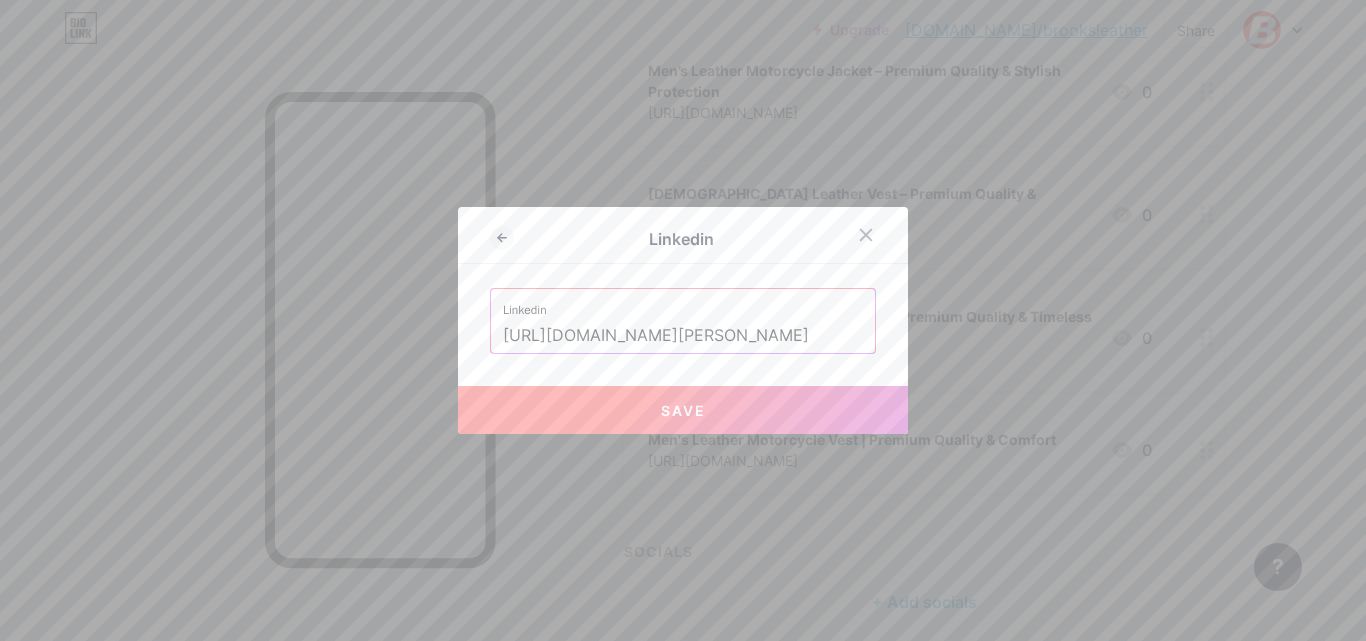 type on "[URL][DOMAIN_NAME][PERSON_NAME]" 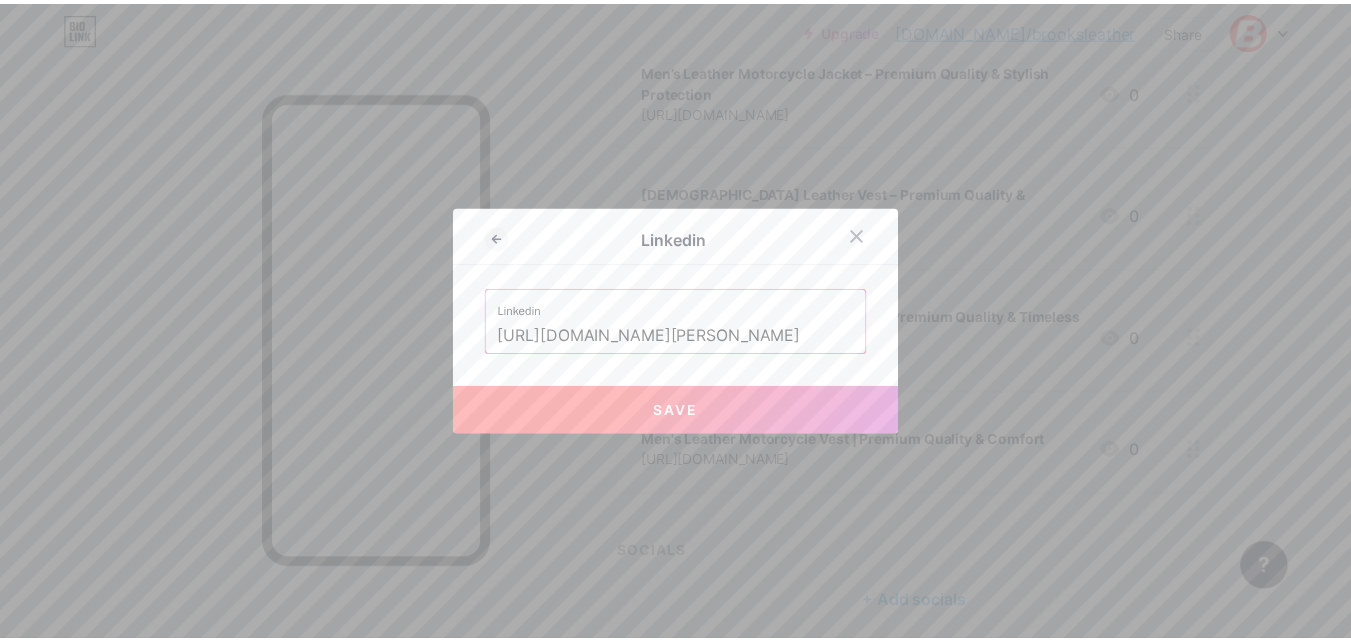 scroll, scrollTop: 0, scrollLeft: 0, axis: both 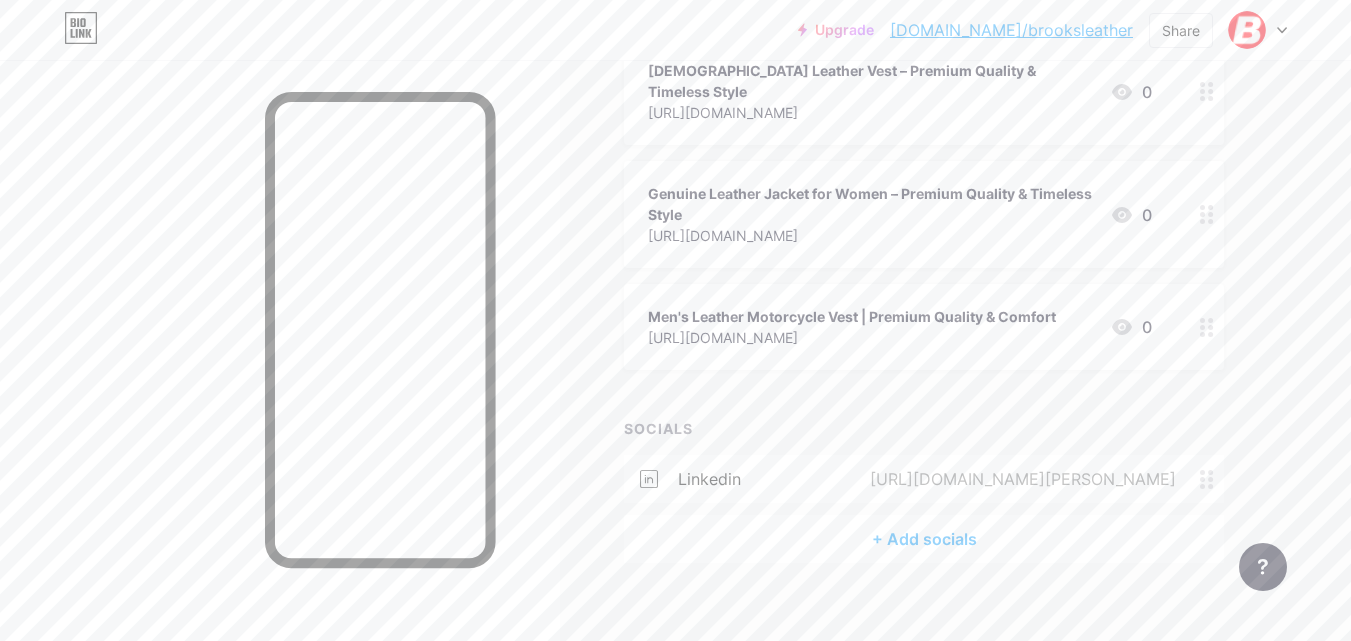 click on "+ Add socials" at bounding box center (924, 539) 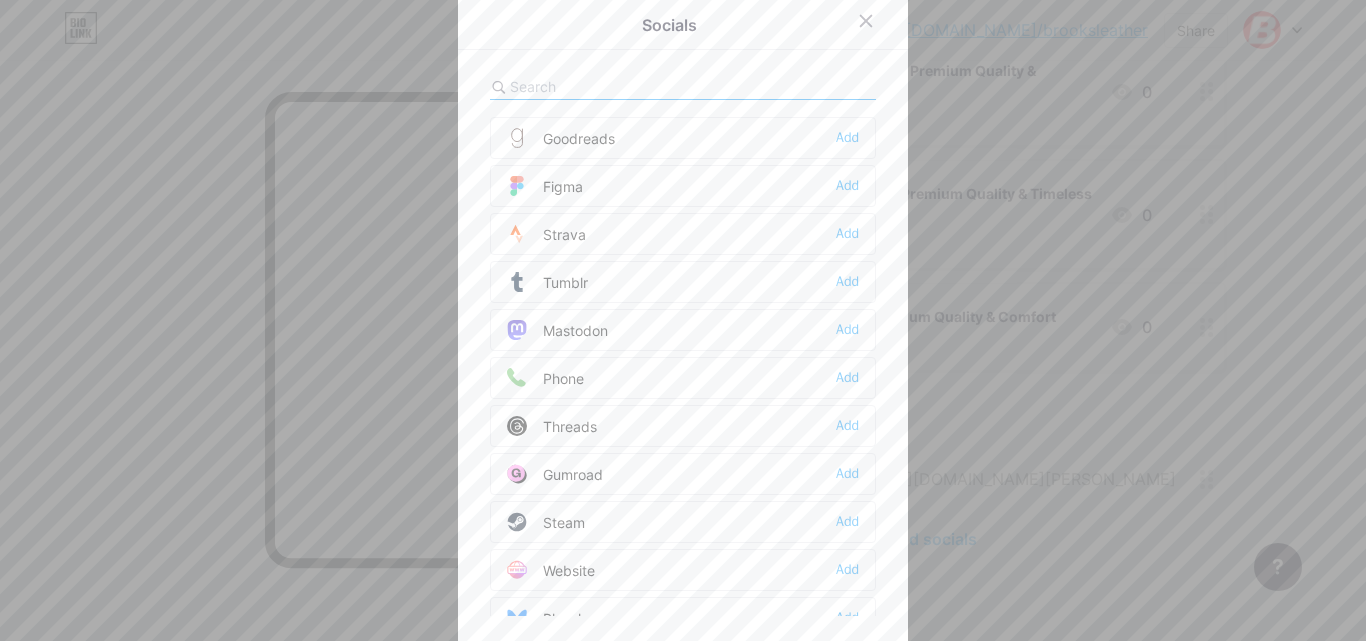 scroll, scrollTop: 1804, scrollLeft: 0, axis: vertical 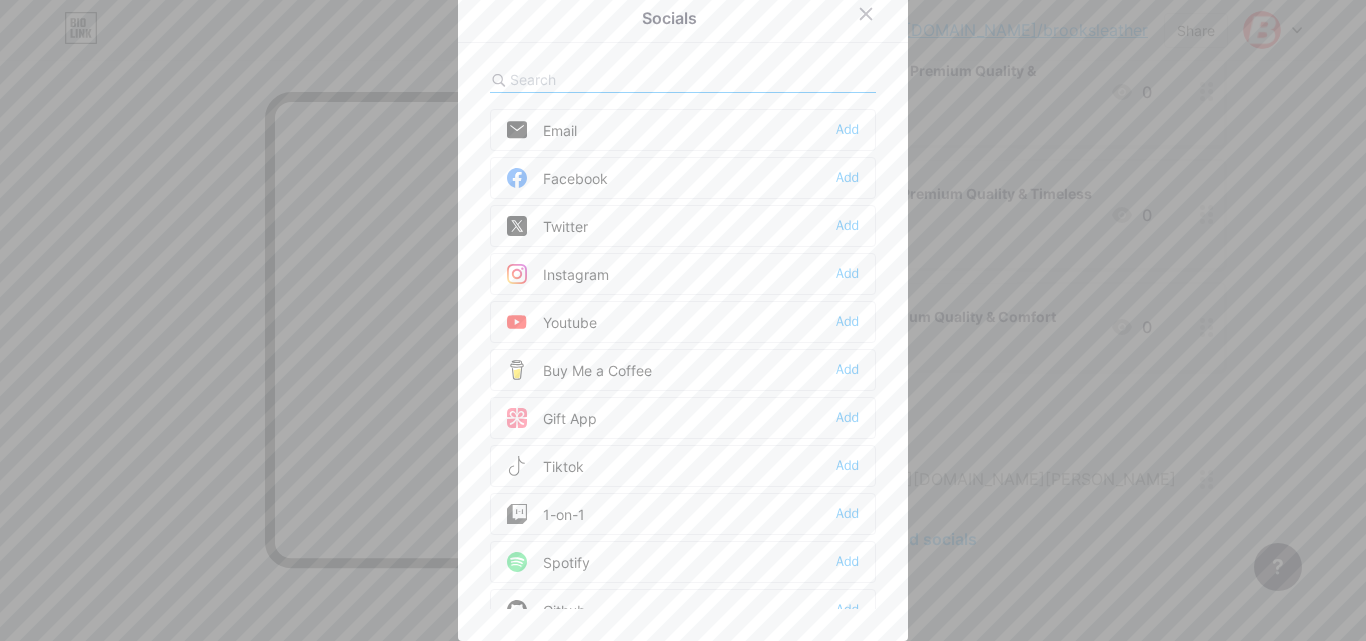 click on "Twitter" at bounding box center (547, 226) 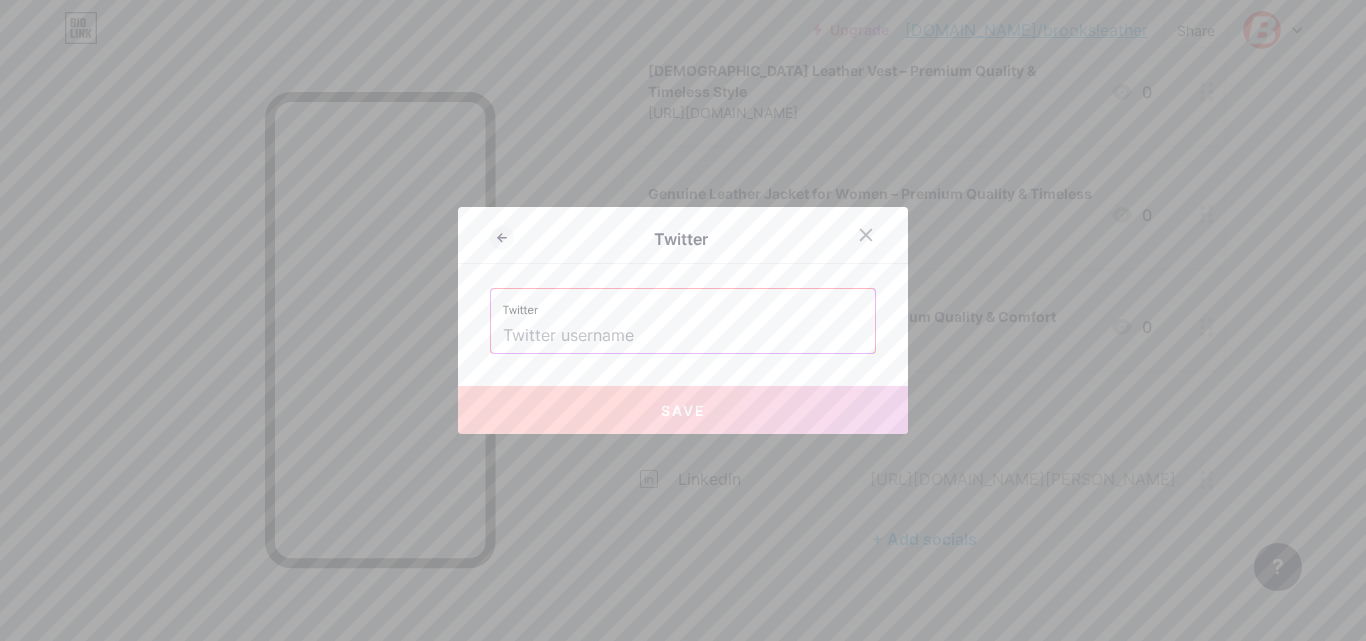 scroll, scrollTop: 0, scrollLeft: 0, axis: both 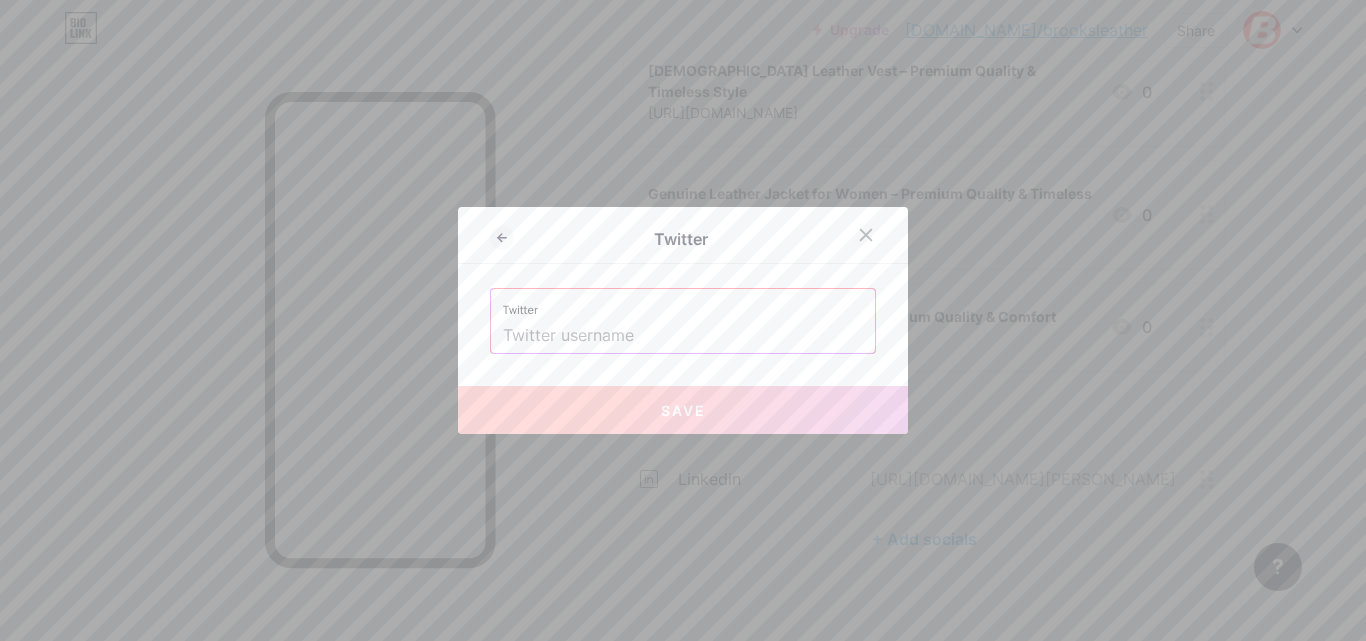 click at bounding box center (683, 336) 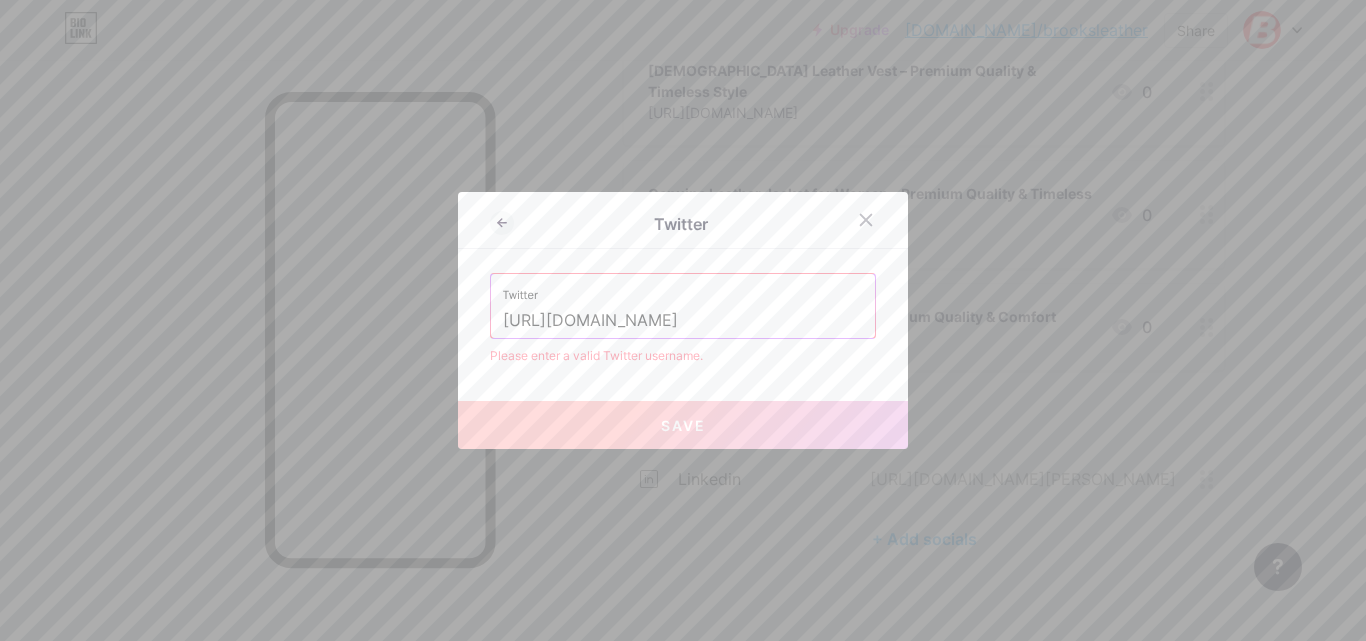 click on "Twitter       Twitter   [URL][DOMAIN_NAME]   Please enter a valid Twitter username.       Save" at bounding box center [683, 320] 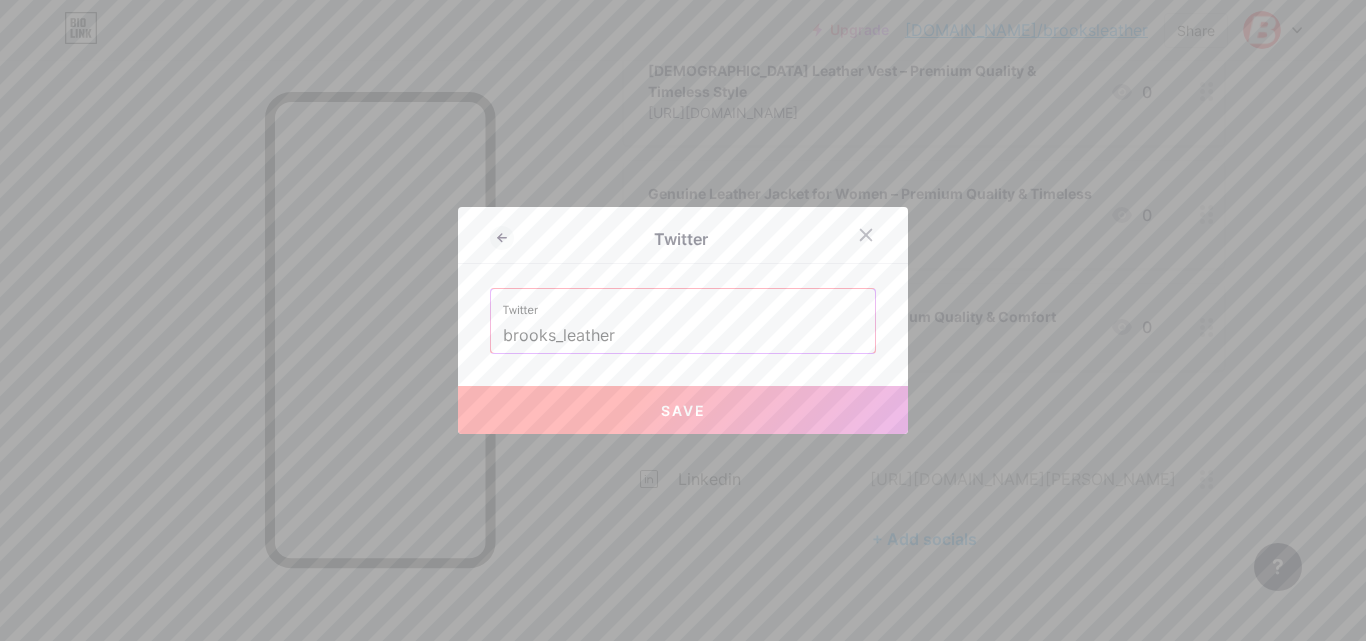 click on "Save" at bounding box center (683, 410) 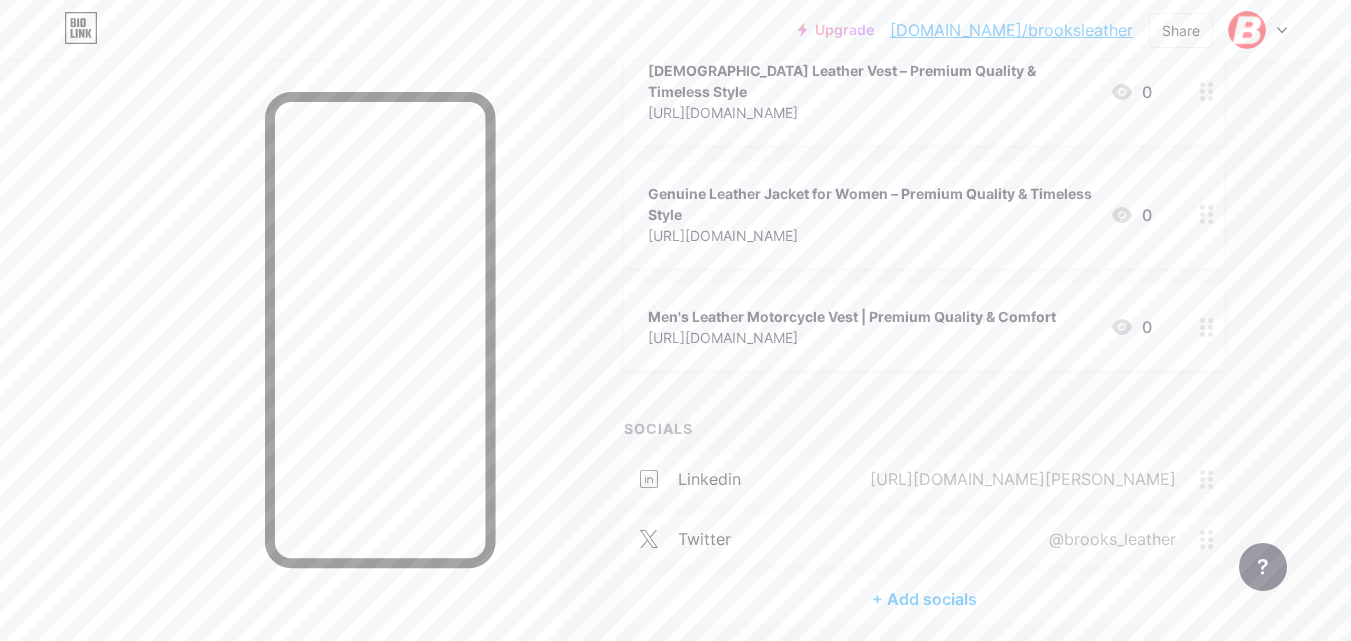 click on "+ Add socials" at bounding box center (924, 599) 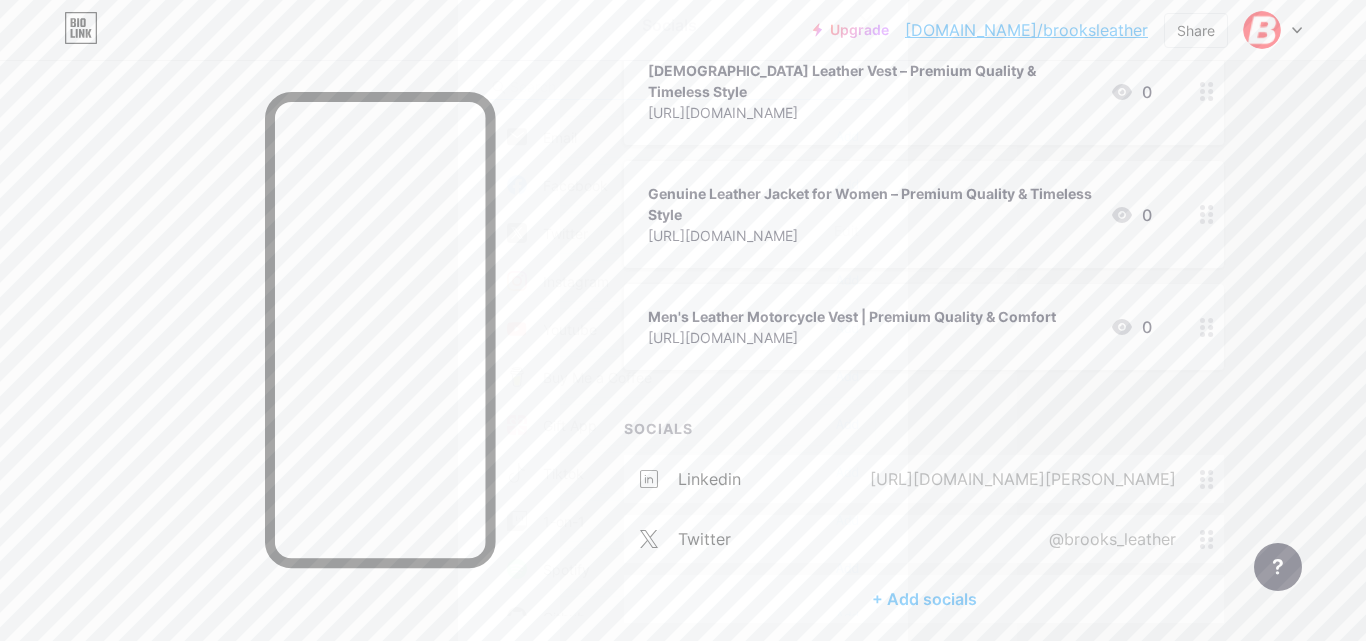 click on "Facebook
Add" at bounding box center (683, 185) 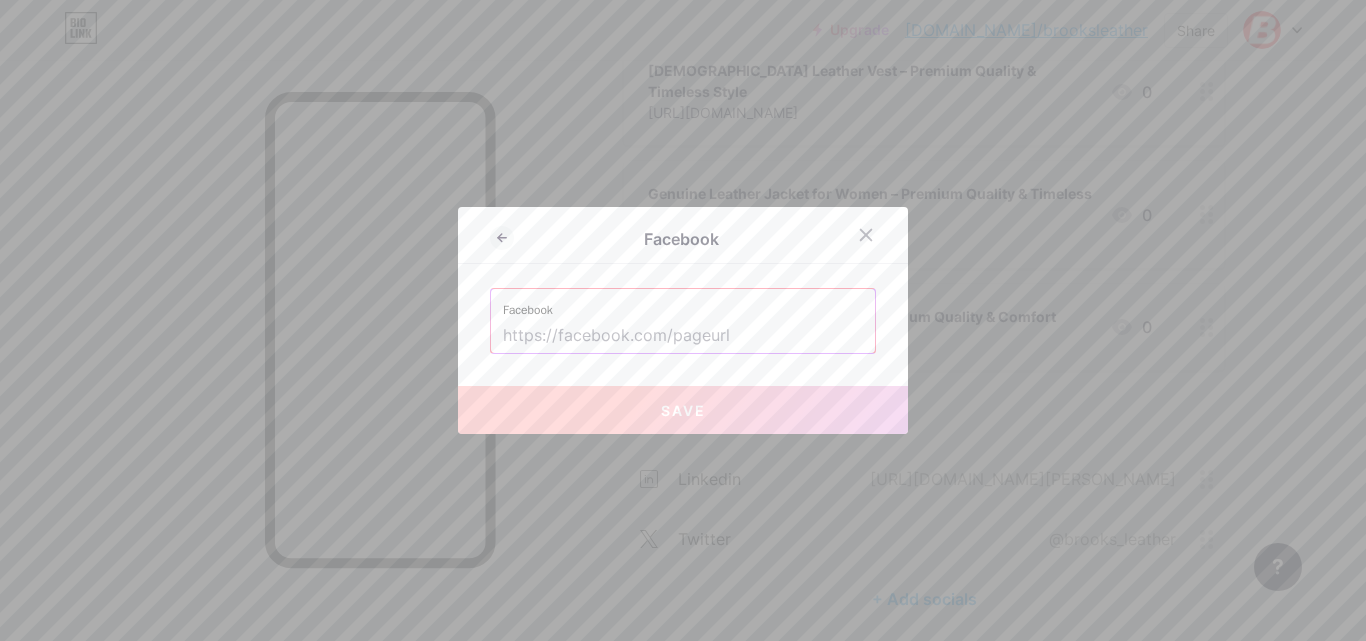 click at bounding box center [683, 336] 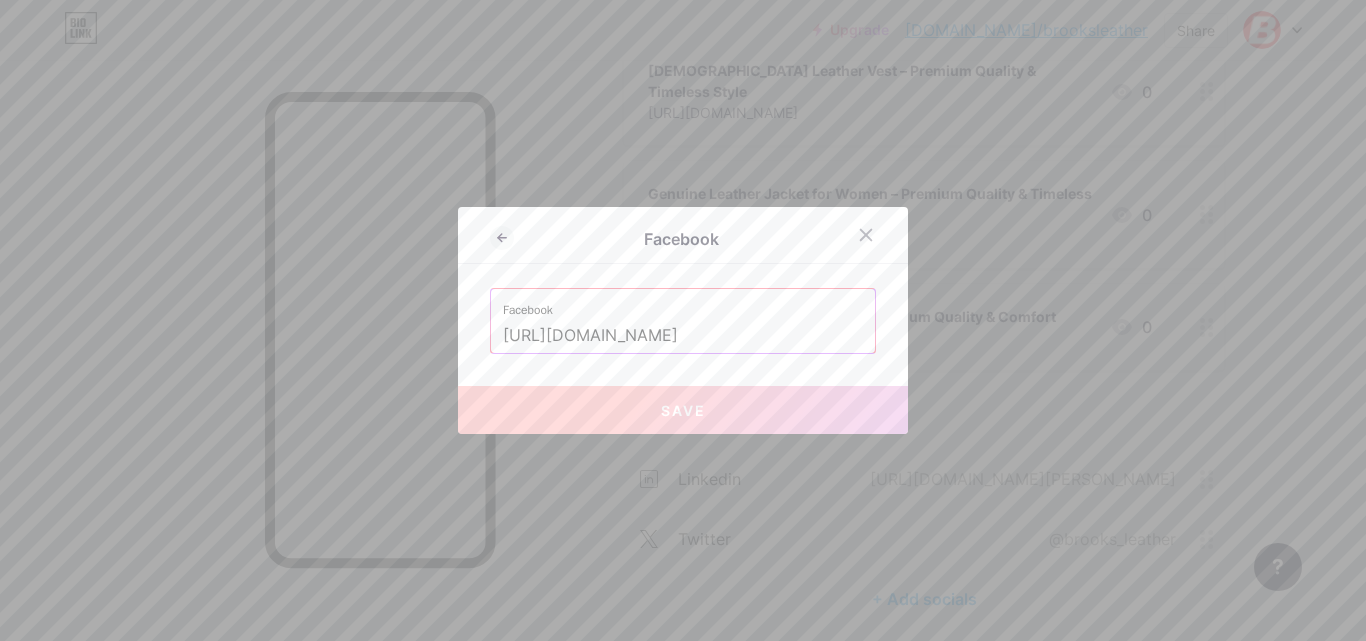scroll, scrollTop: 0, scrollLeft: 40, axis: horizontal 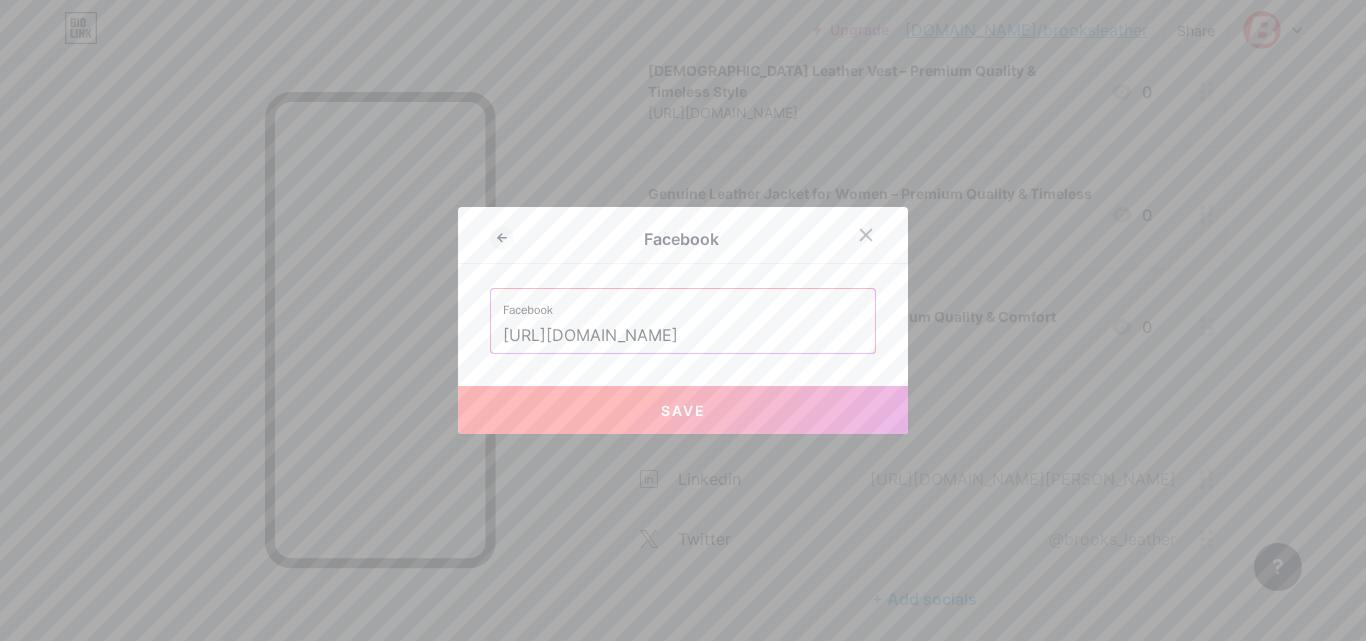 type on "[URL][DOMAIN_NAME]" 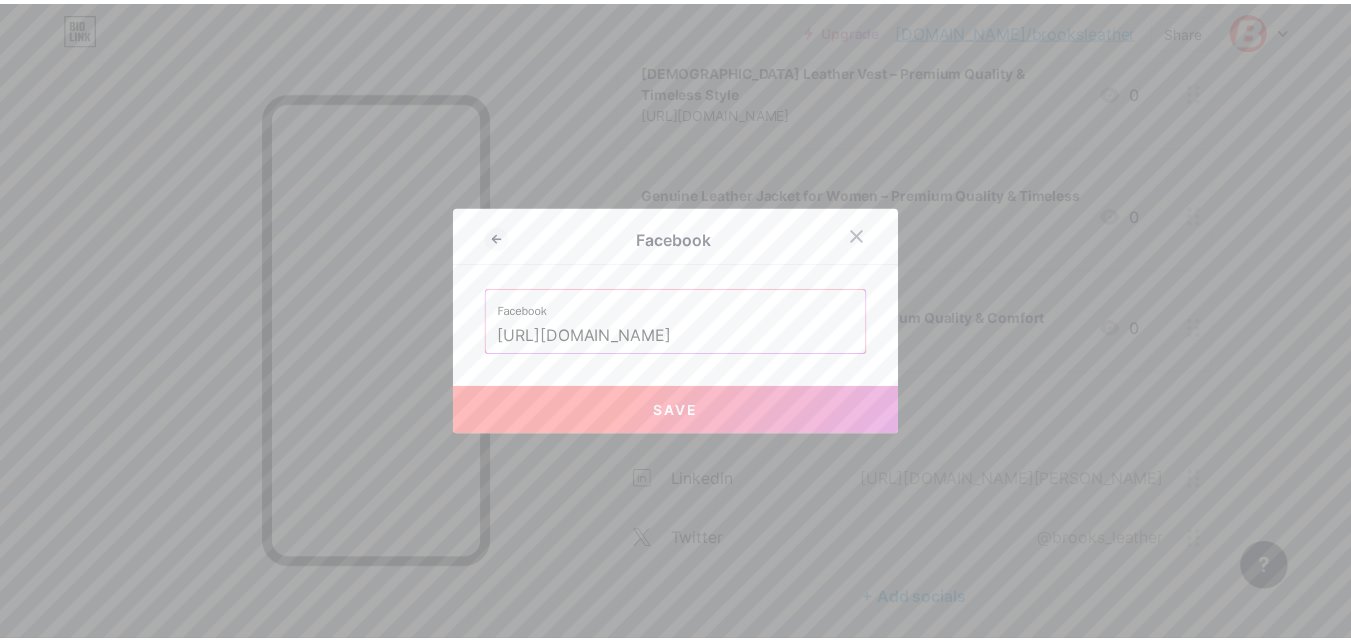 scroll, scrollTop: 0, scrollLeft: 0, axis: both 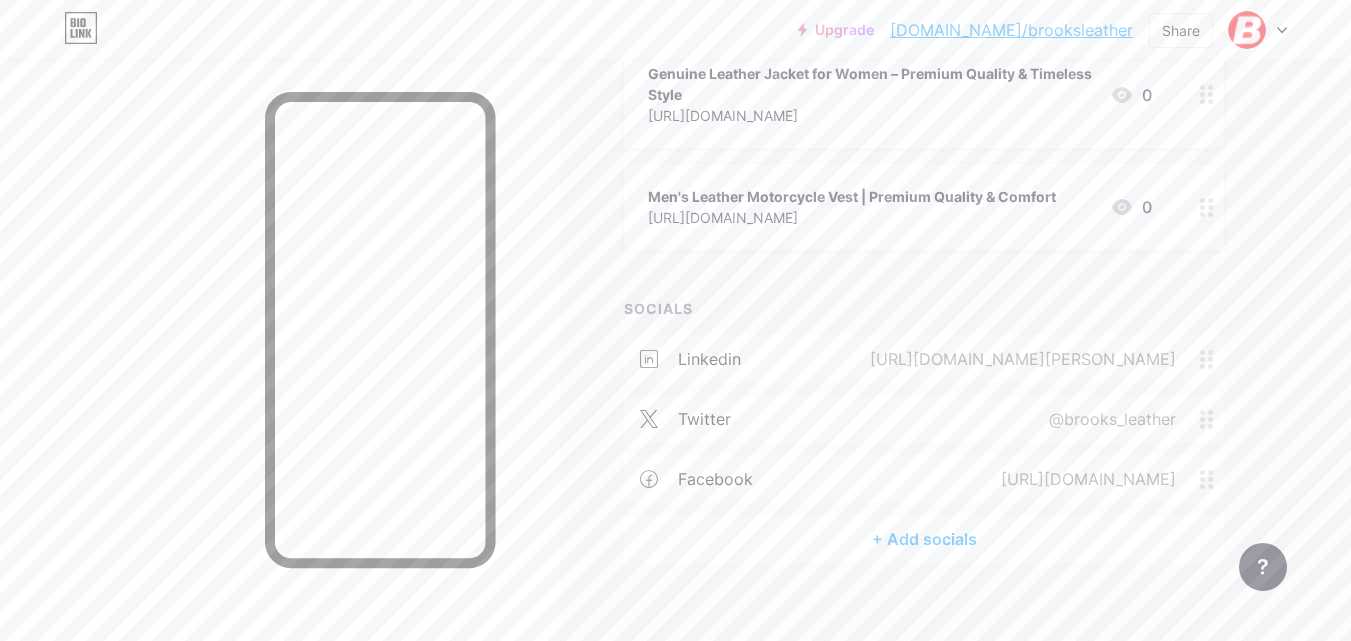 click on "+ Add socials" at bounding box center (924, 539) 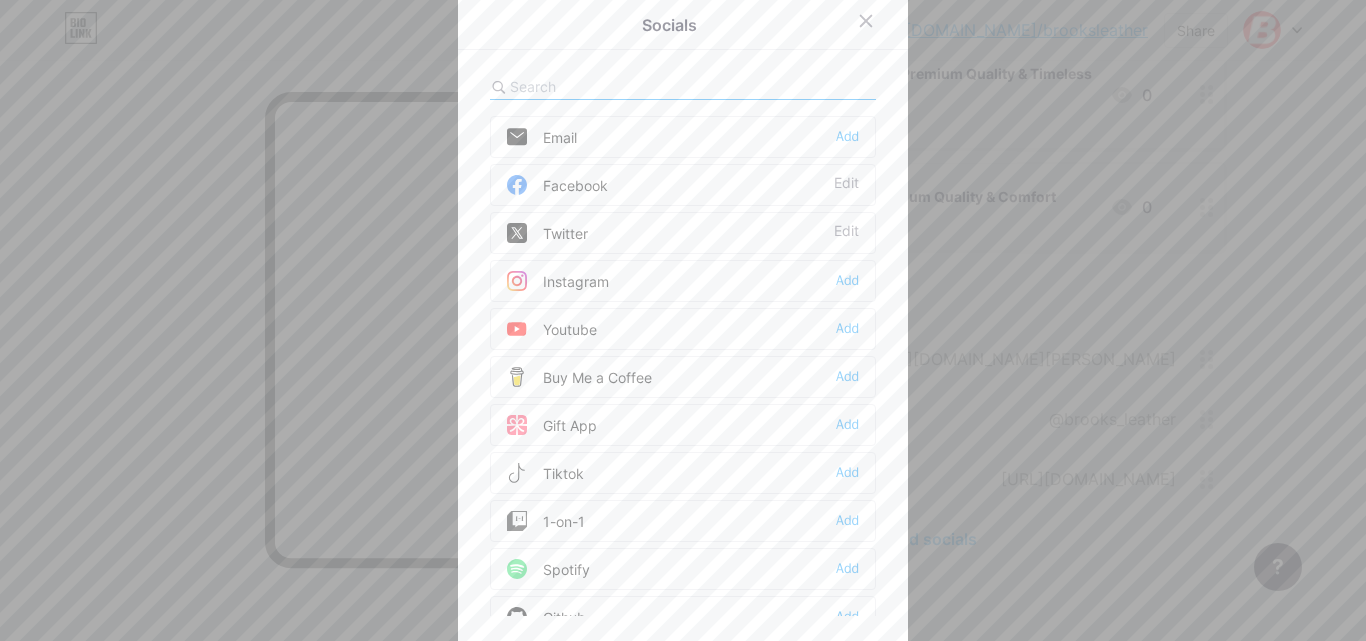 click at bounding box center [620, 86] 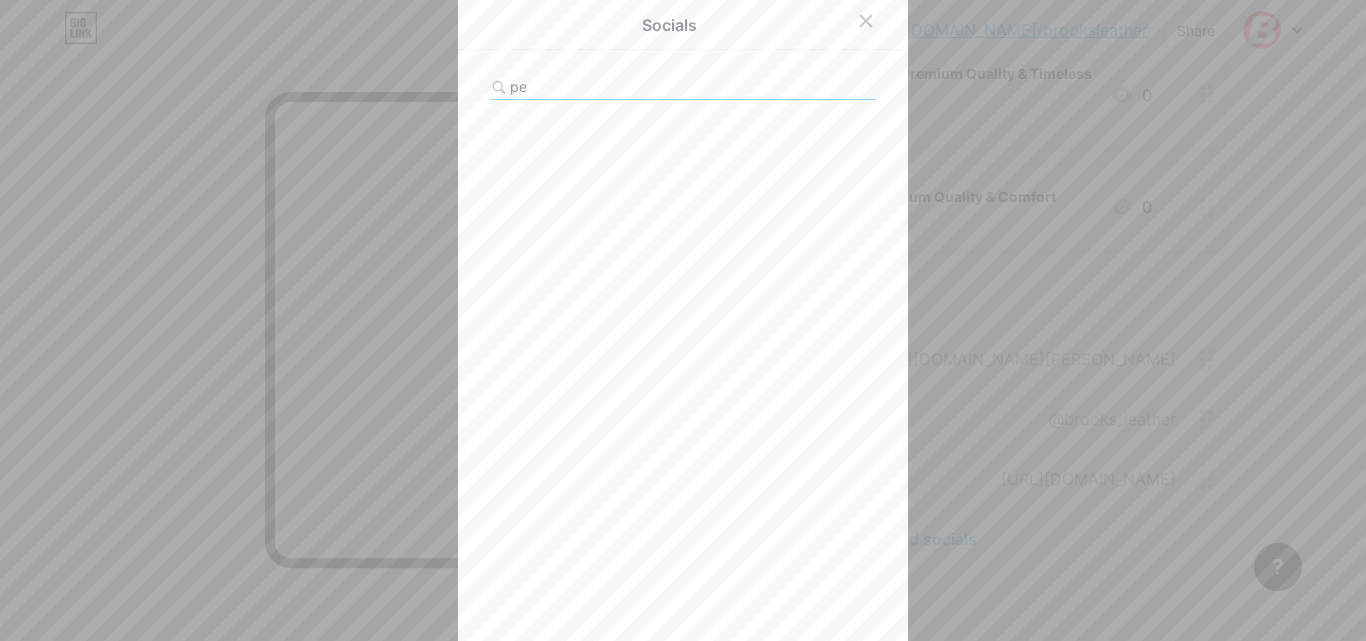 type on "p" 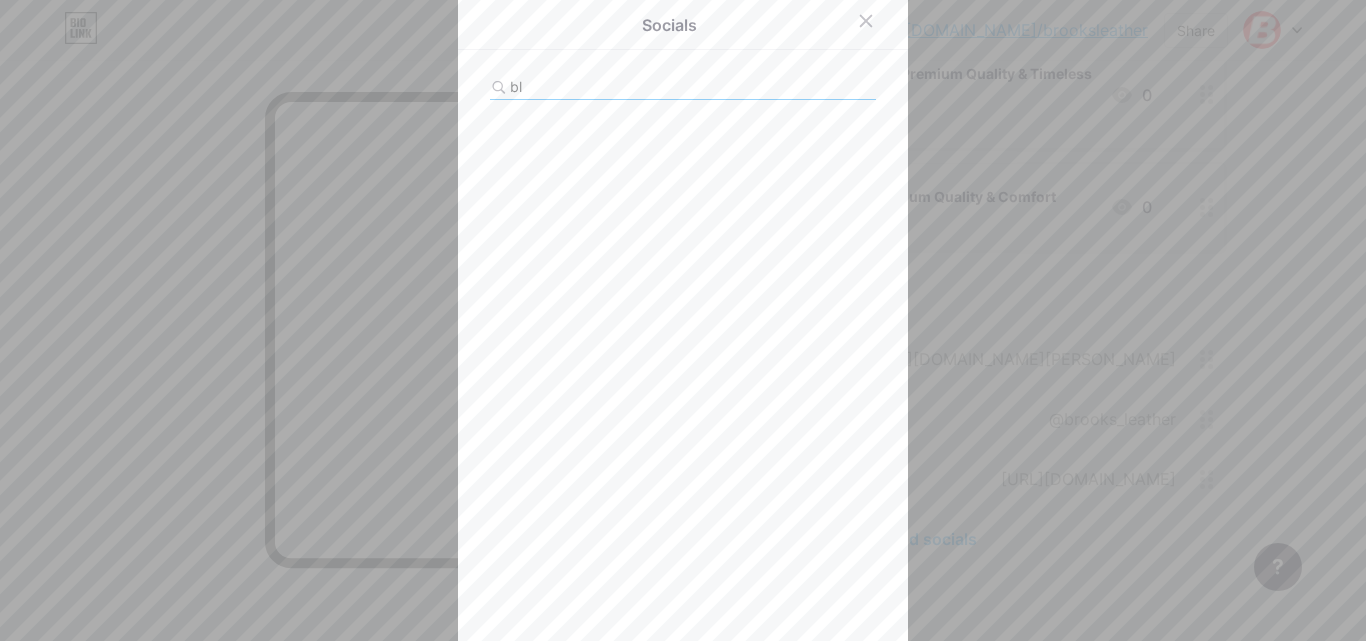 type on "b" 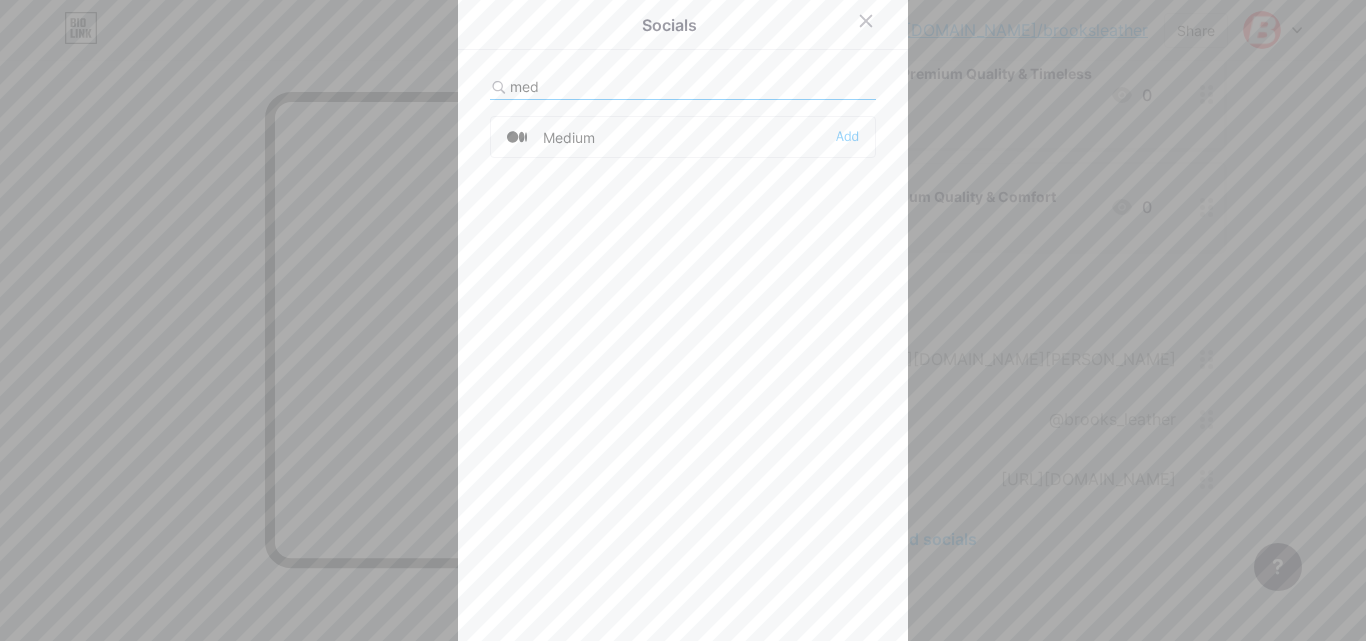 type on "med" 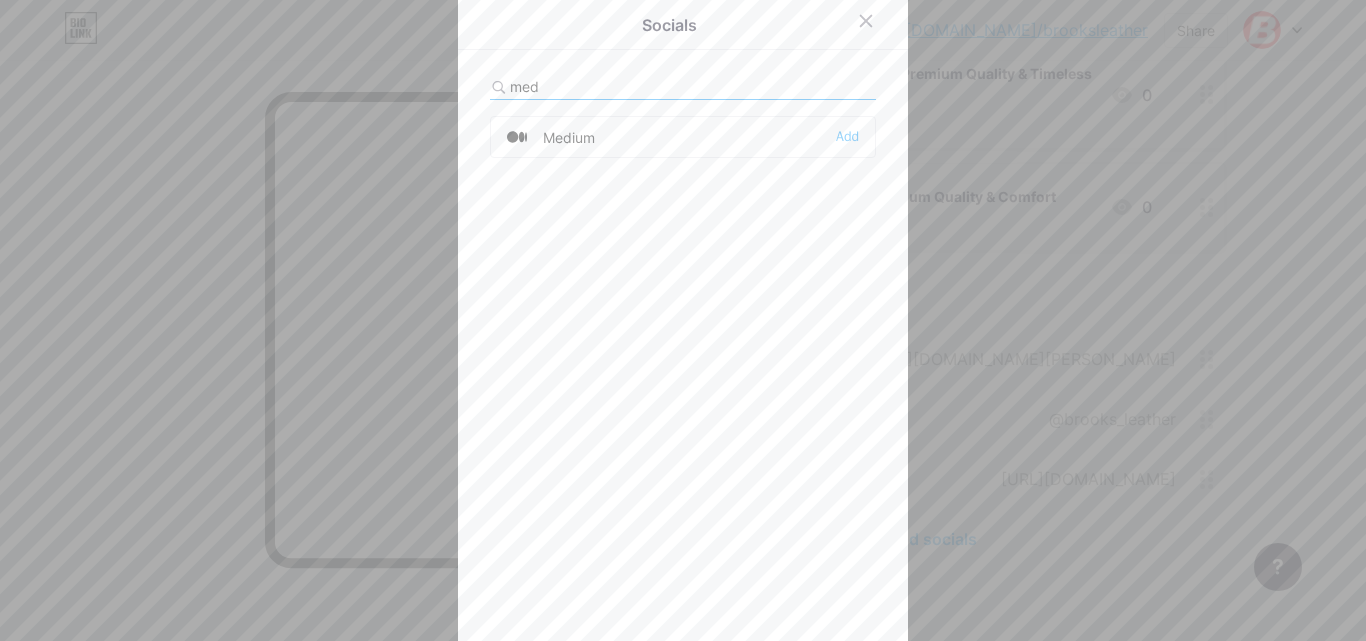 click on "Medium
Add" at bounding box center [683, 137] 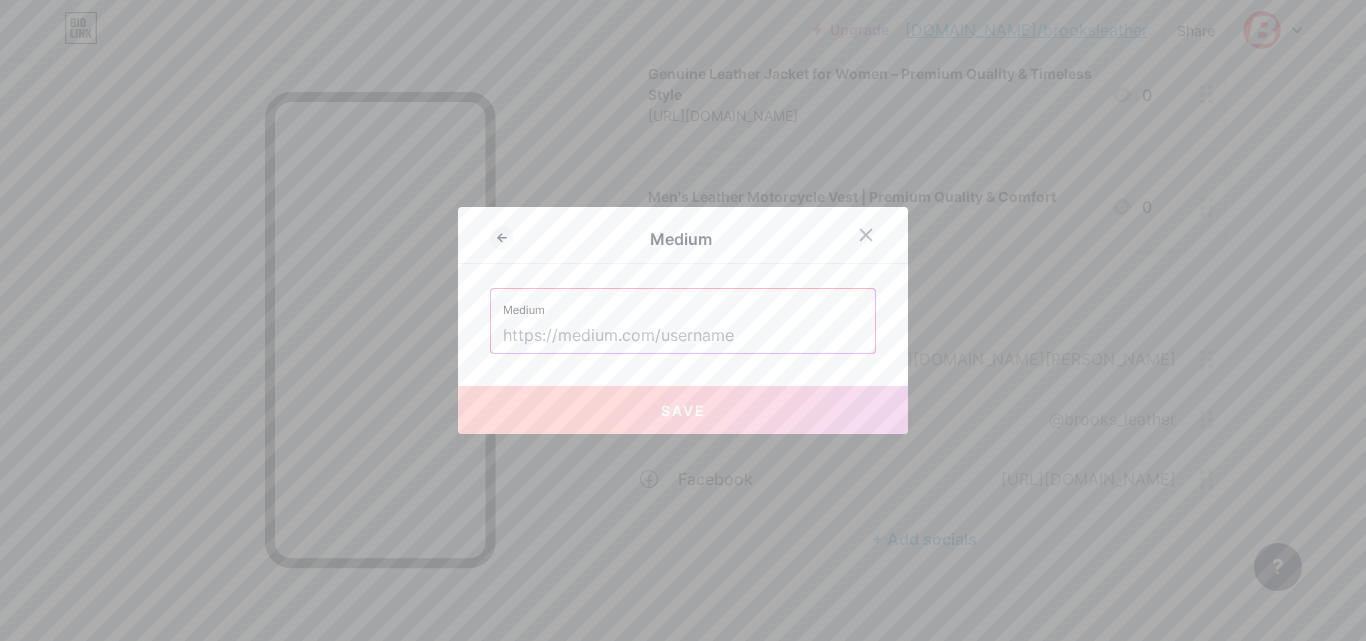 click at bounding box center (683, 336) 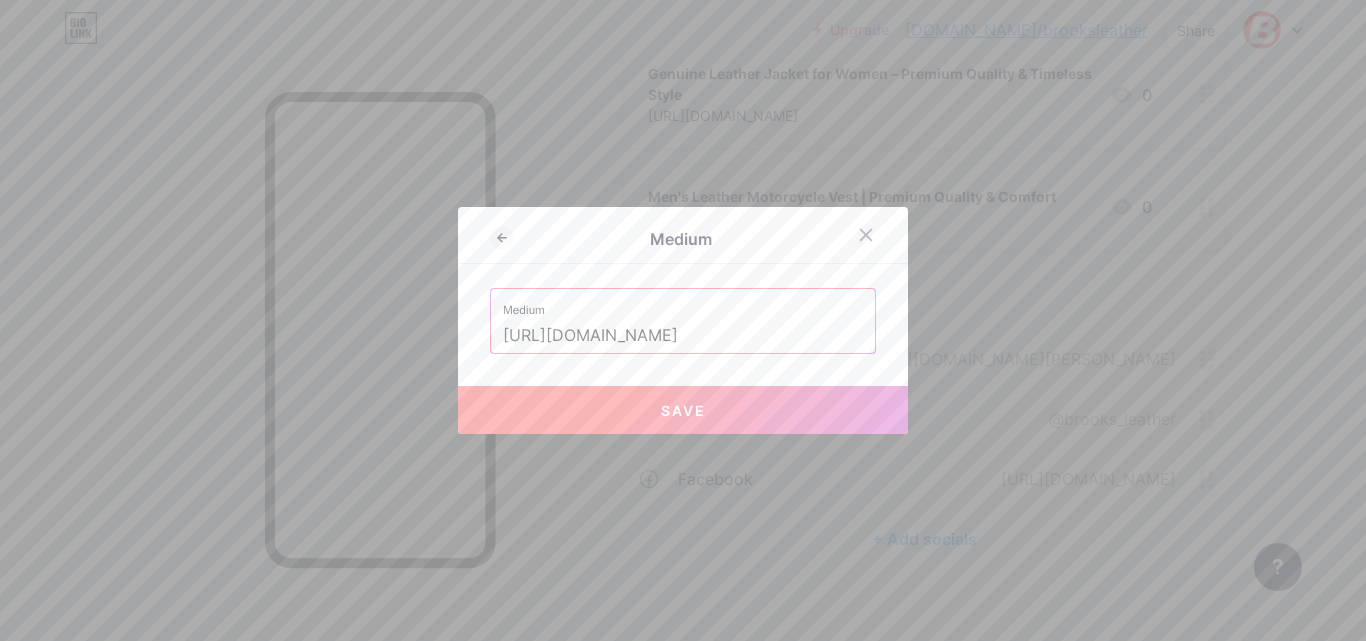 type on "[URL][DOMAIN_NAME]" 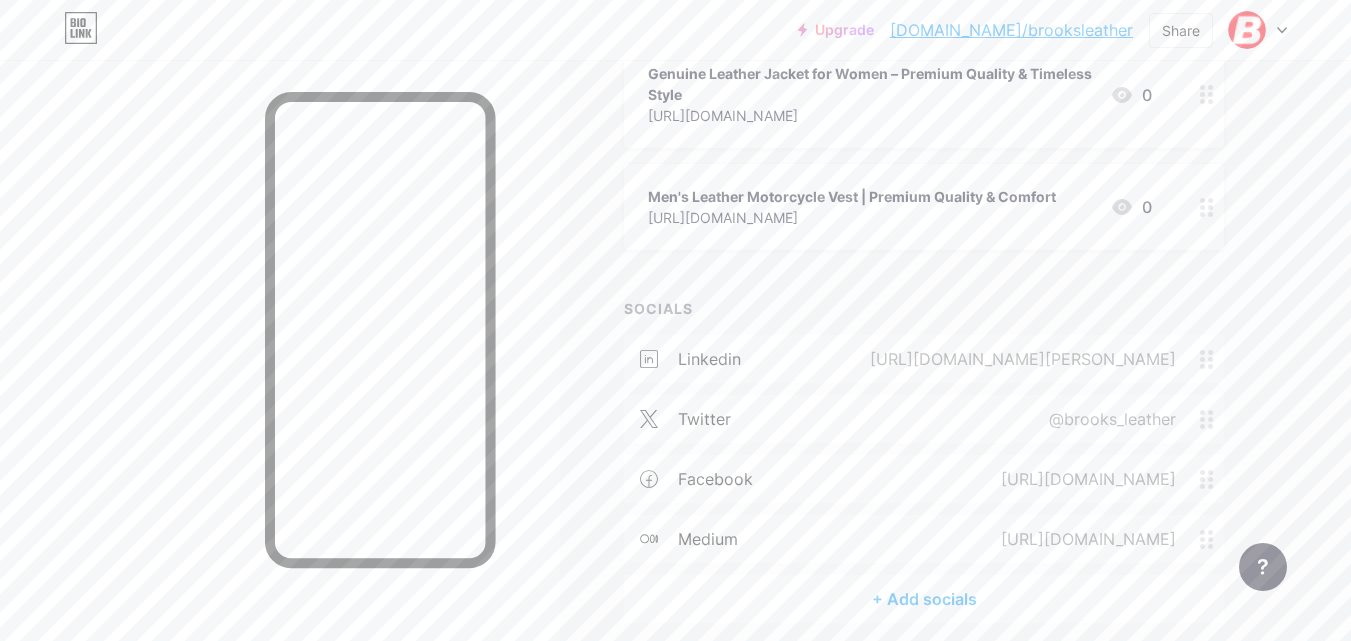 click on "+ Add socials" at bounding box center (924, 599) 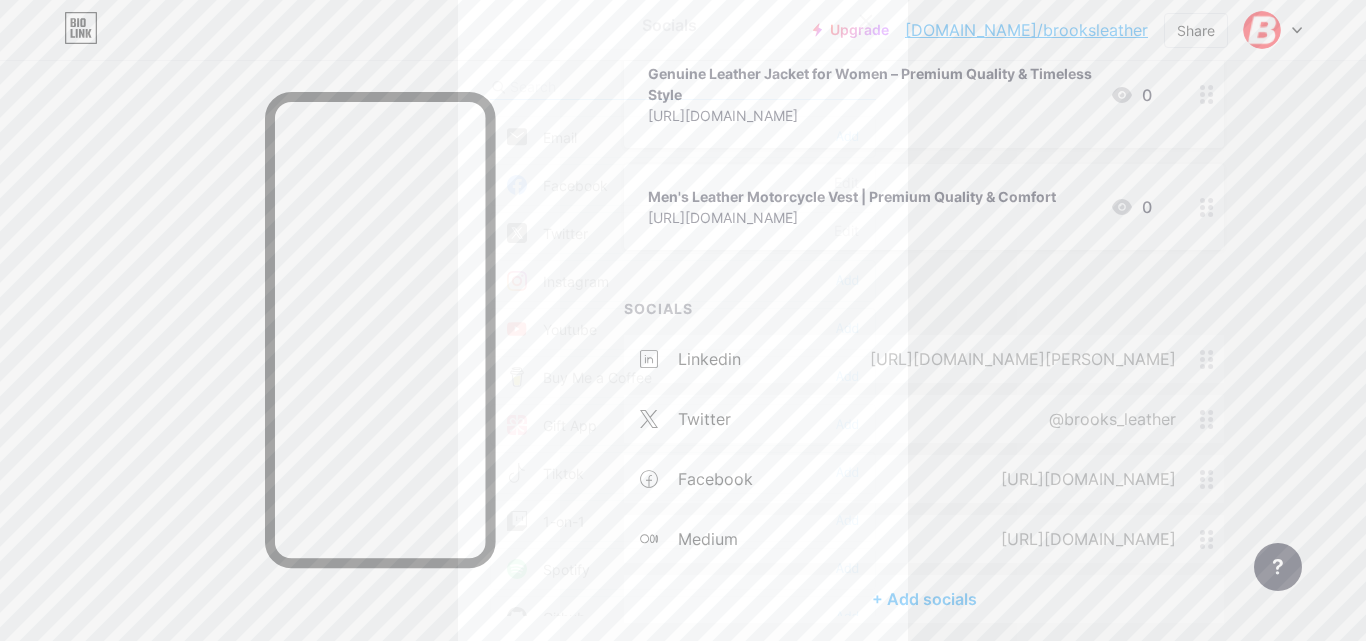 click at bounding box center [683, 87] 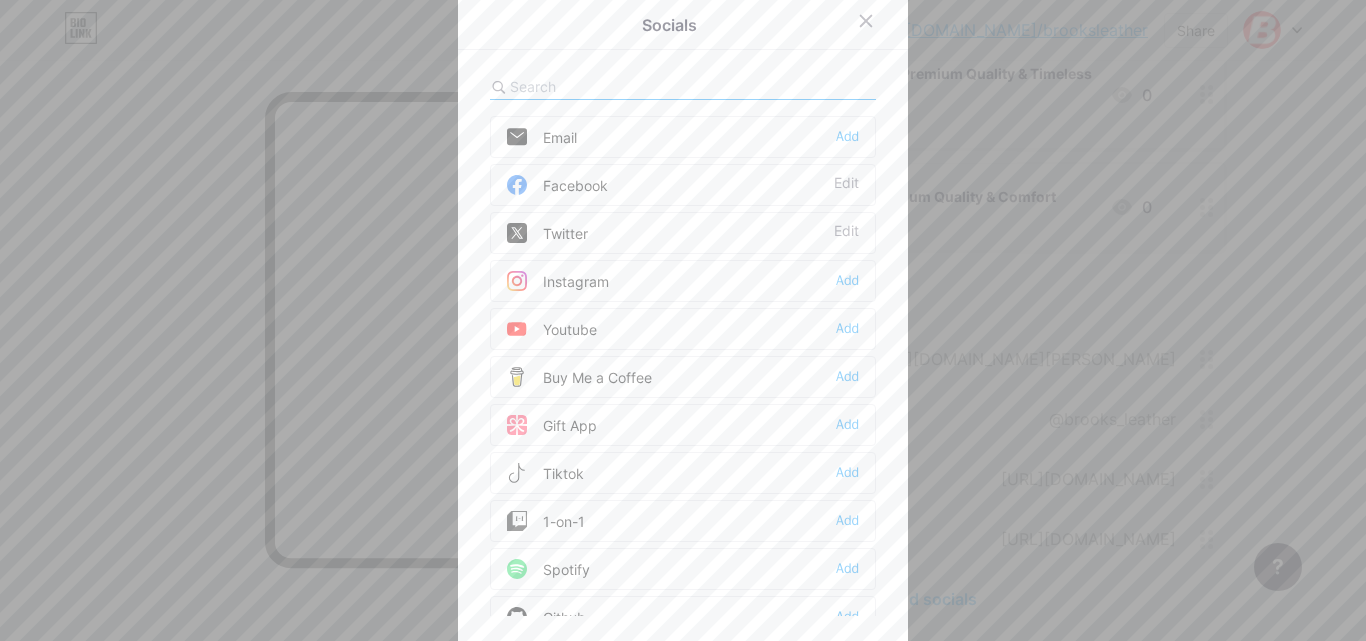 click at bounding box center [620, 86] 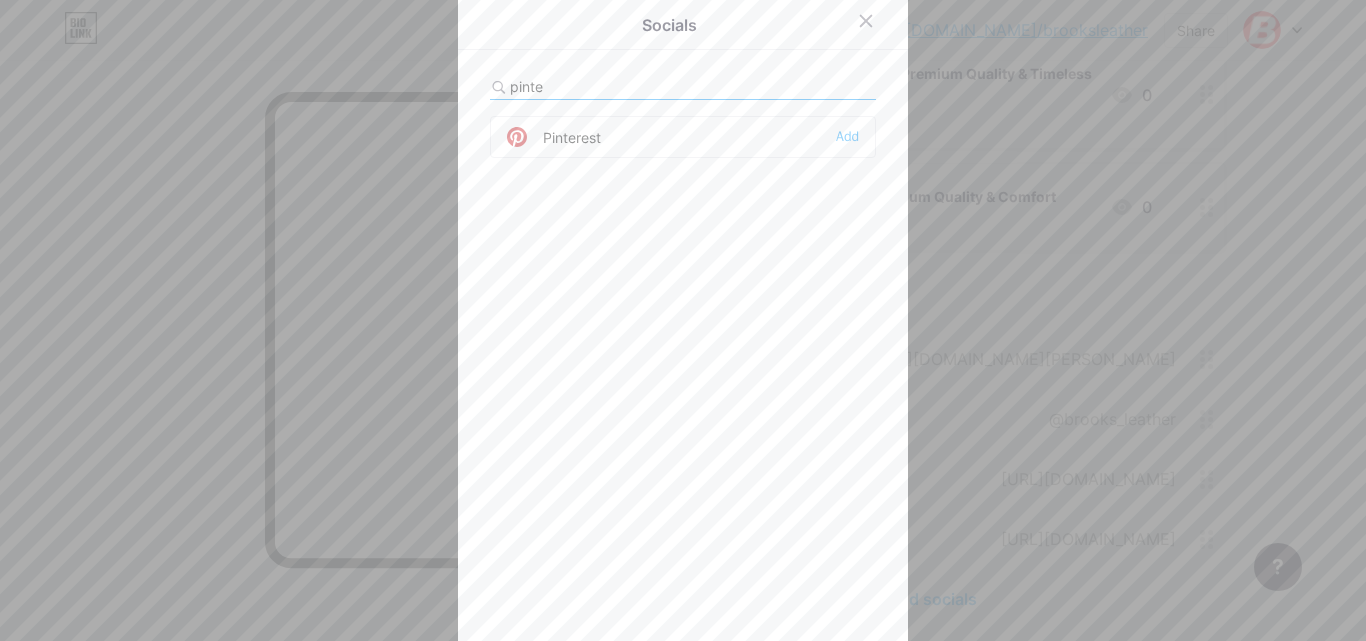 type on "pinte" 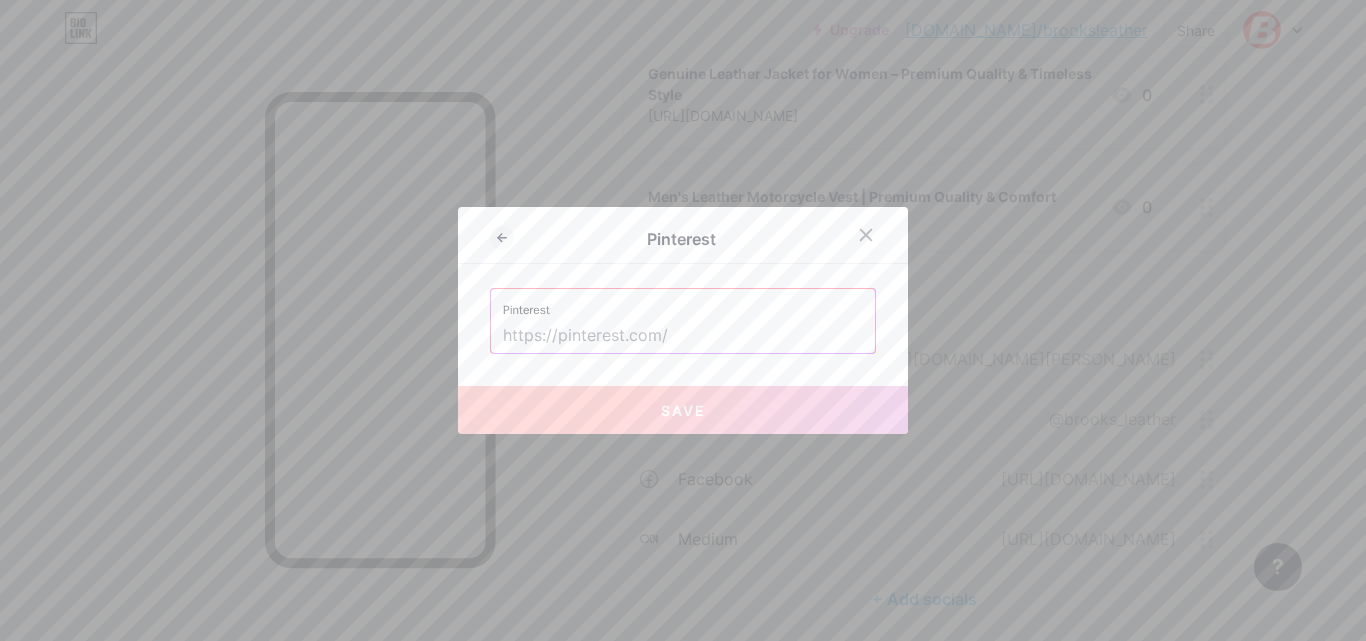 click at bounding box center [683, 336] 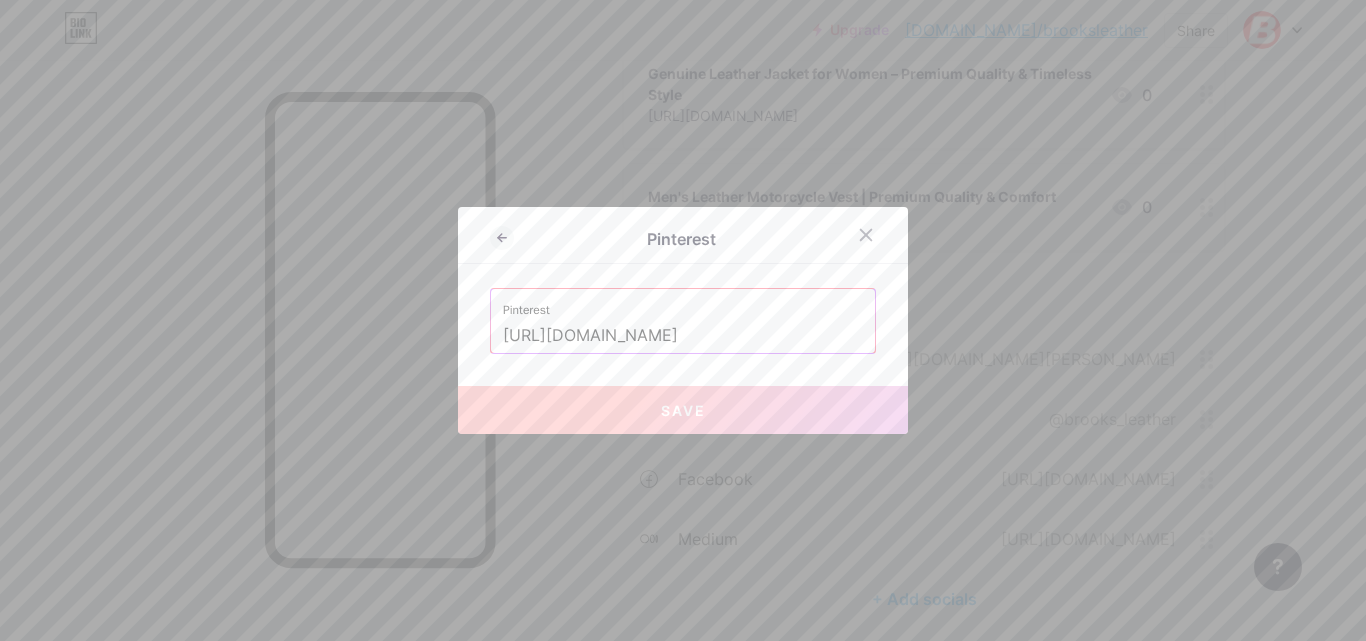 scroll, scrollTop: 0, scrollLeft: 57, axis: horizontal 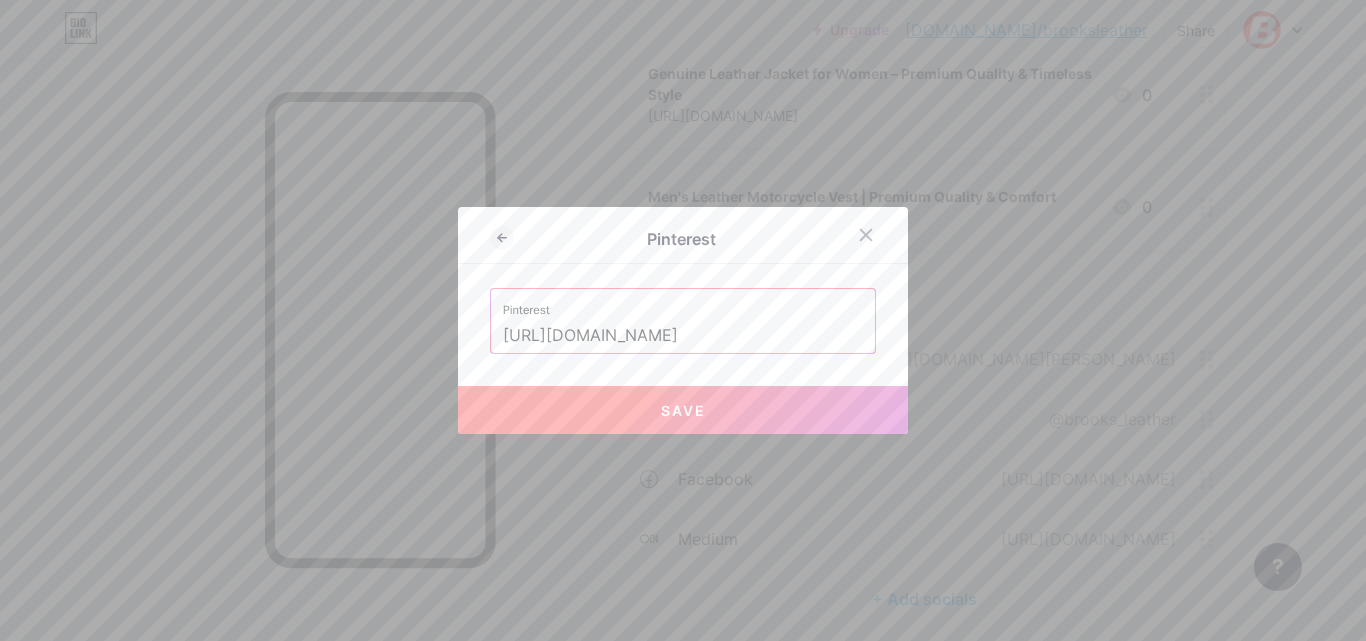 type on "[URL][DOMAIN_NAME]" 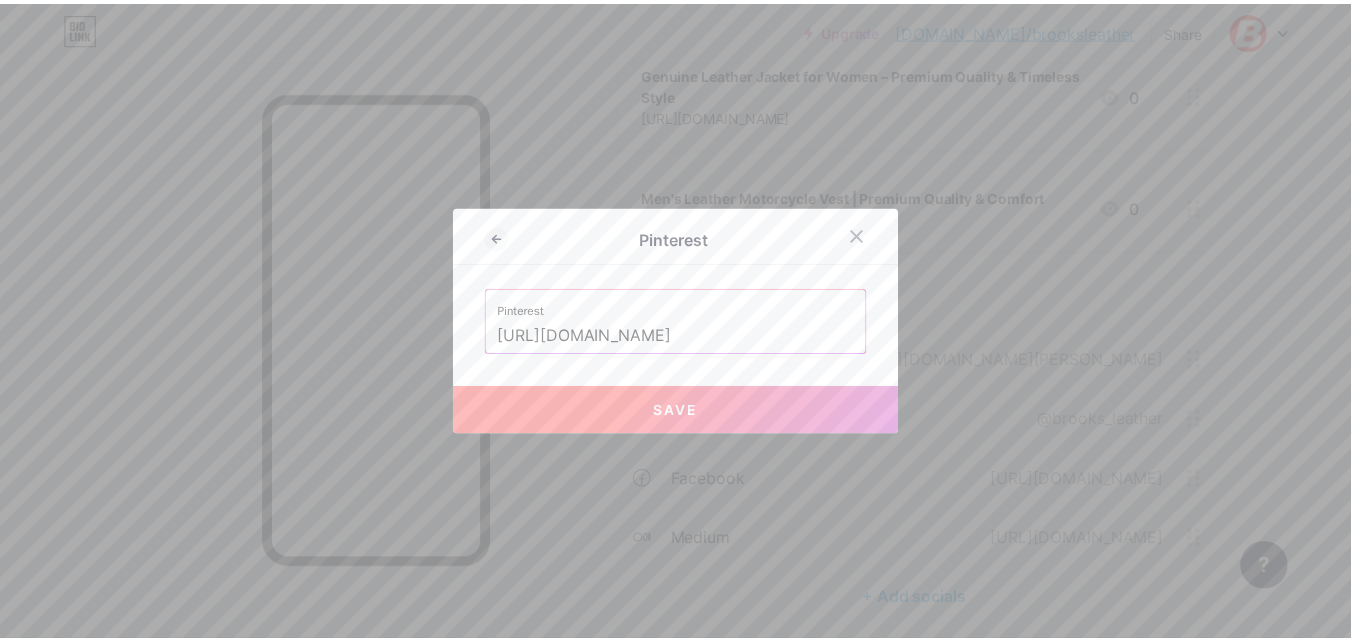 scroll, scrollTop: 0, scrollLeft: 0, axis: both 